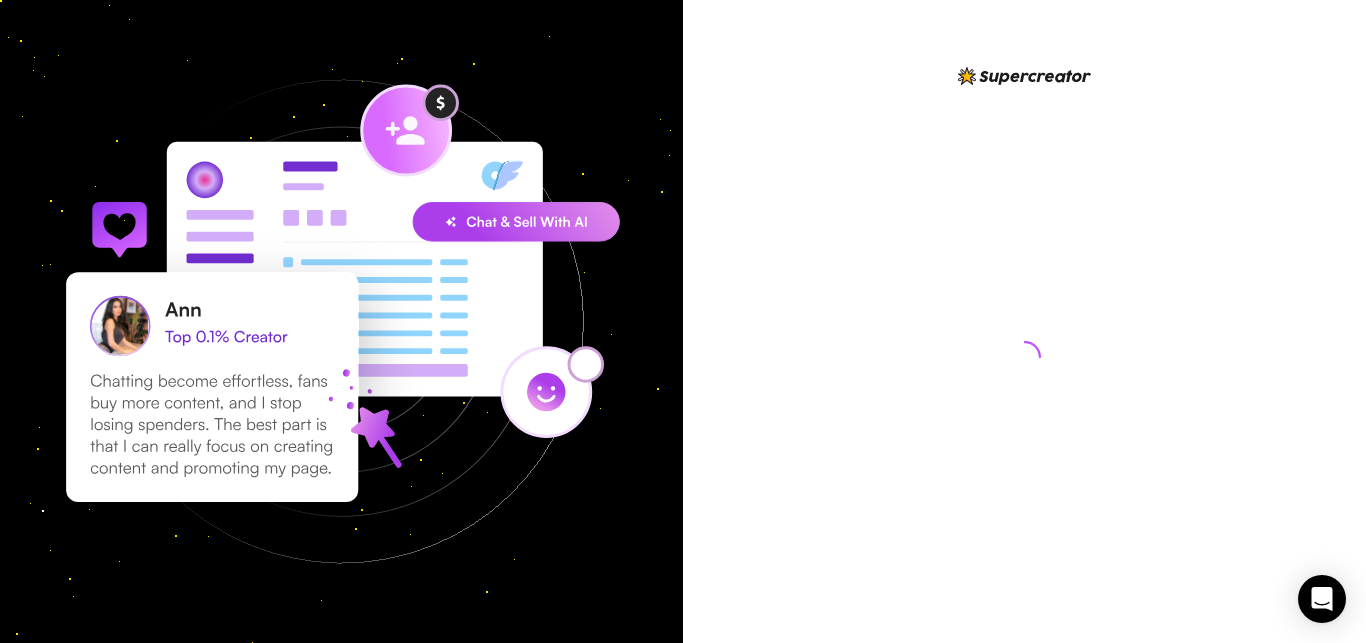 scroll, scrollTop: 0, scrollLeft: 0, axis: both 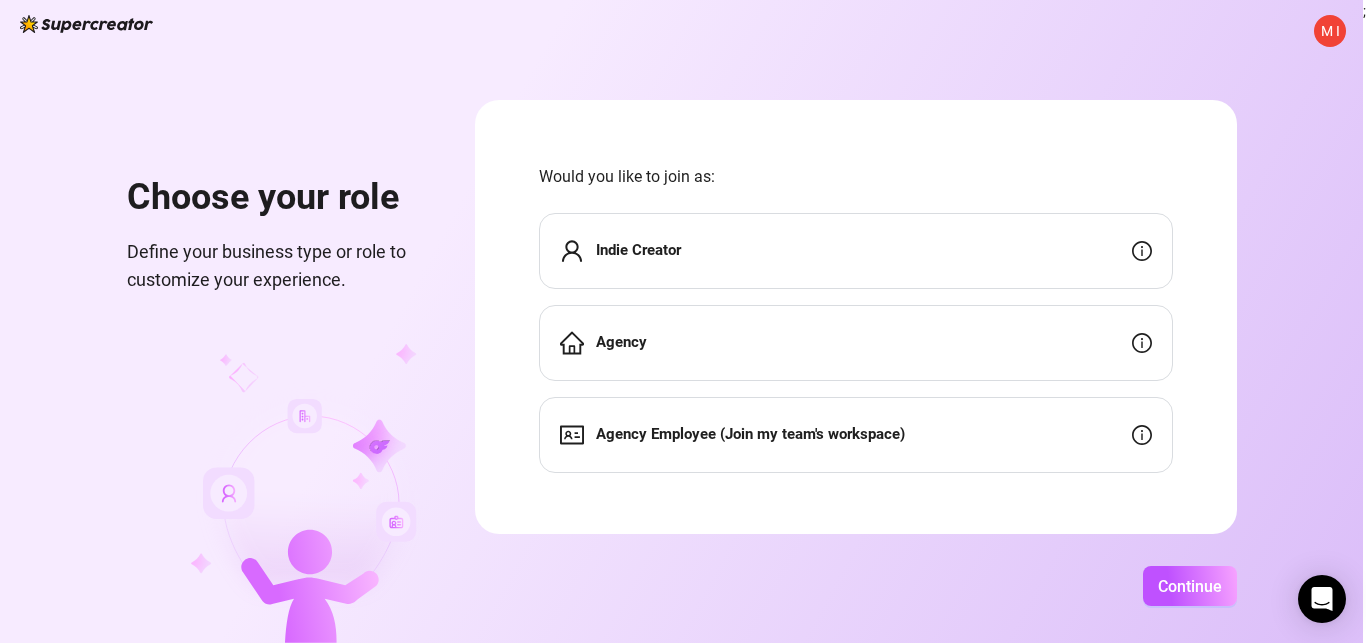 click on "Agency Employee (Join my team's workspace)" at bounding box center (750, 434) 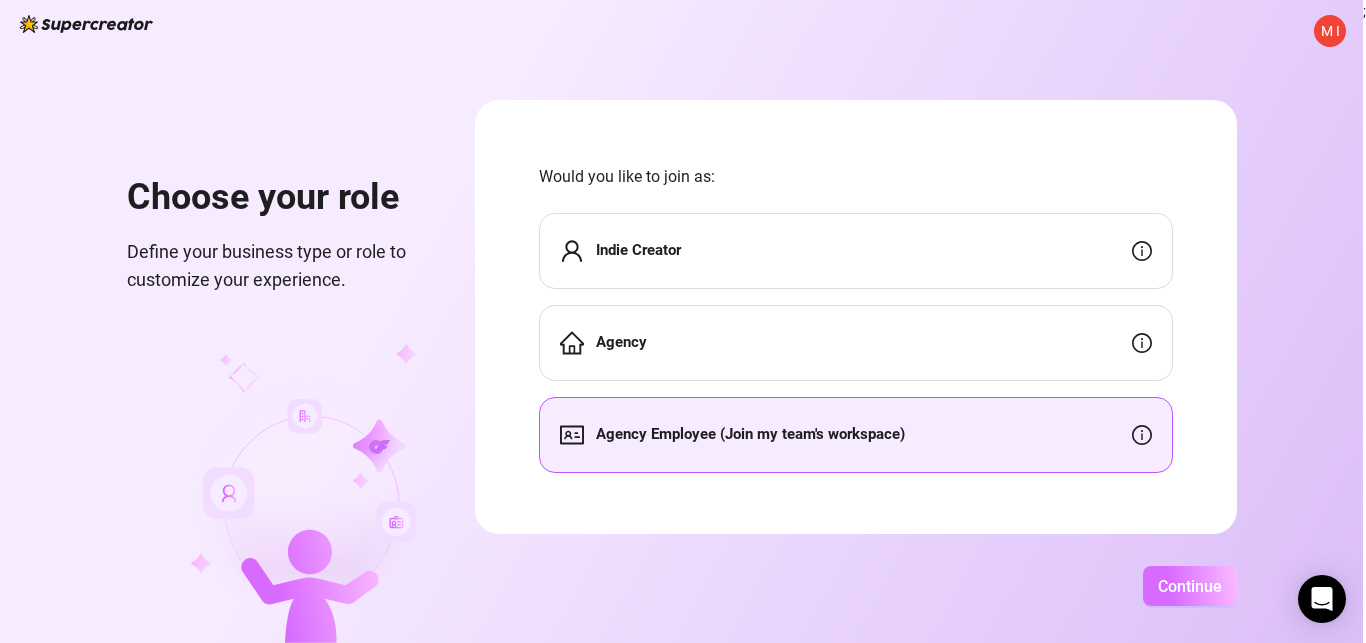 click on "Continue" at bounding box center [1190, 586] 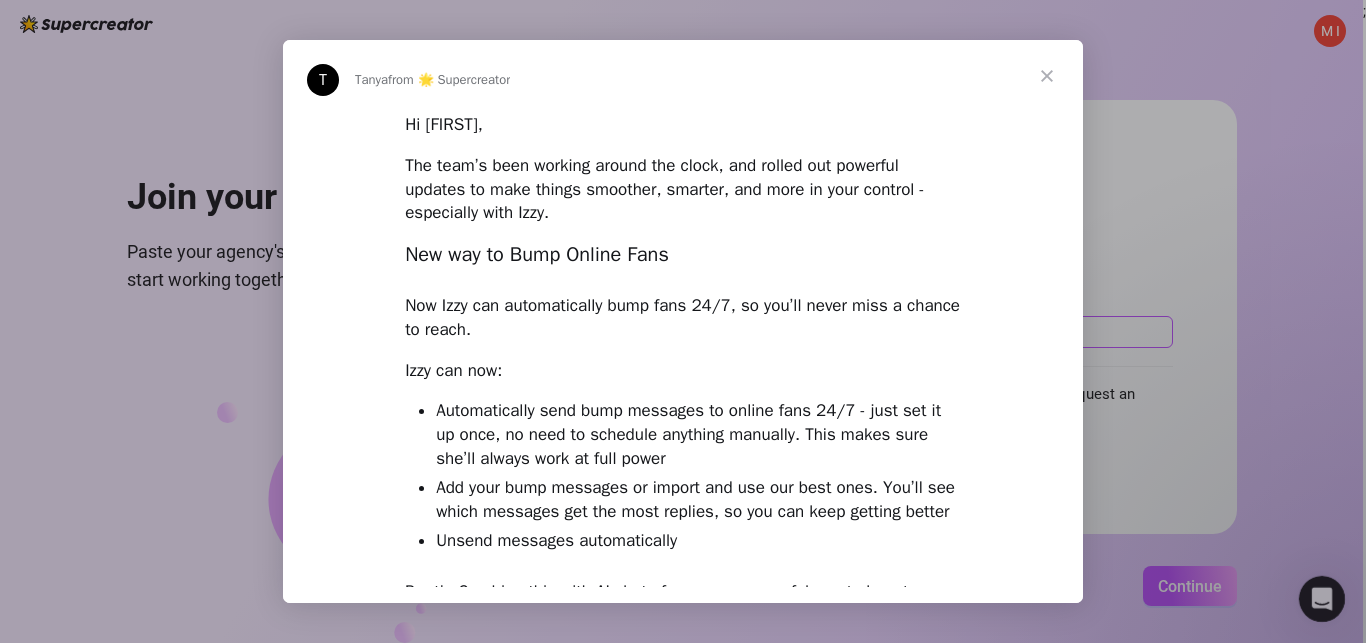 scroll, scrollTop: 0, scrollLeft: 0, axis: both 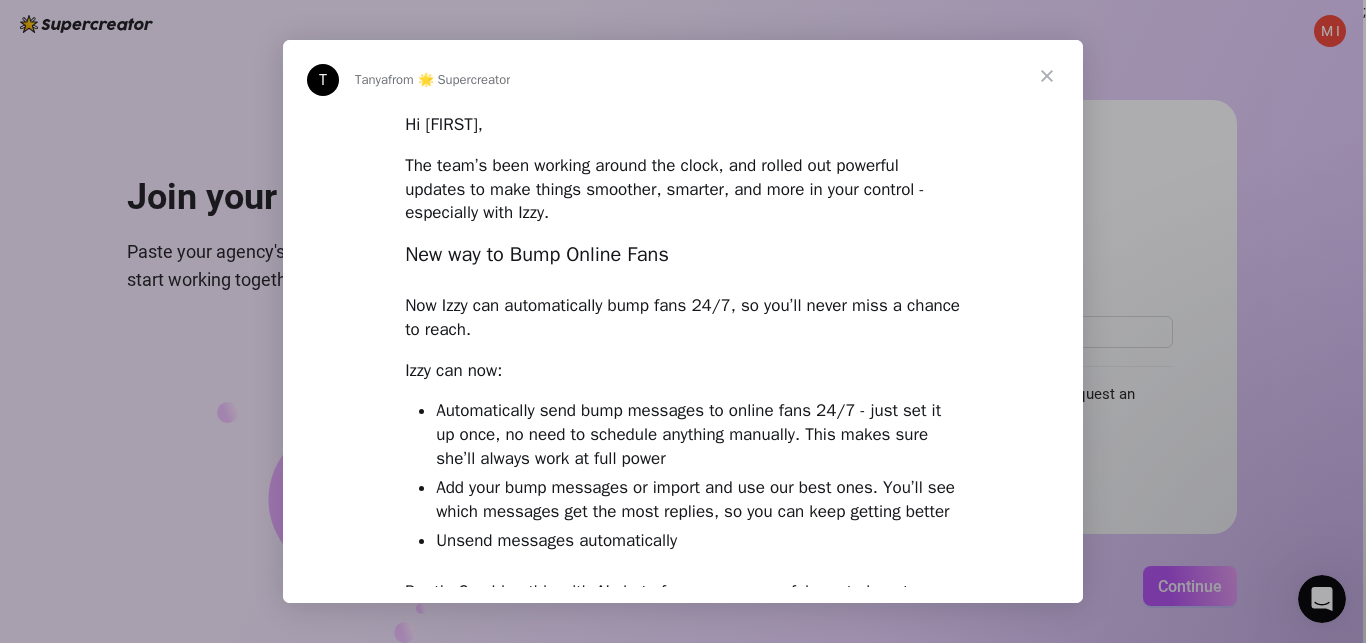 click at bounding box center (1047, 76) 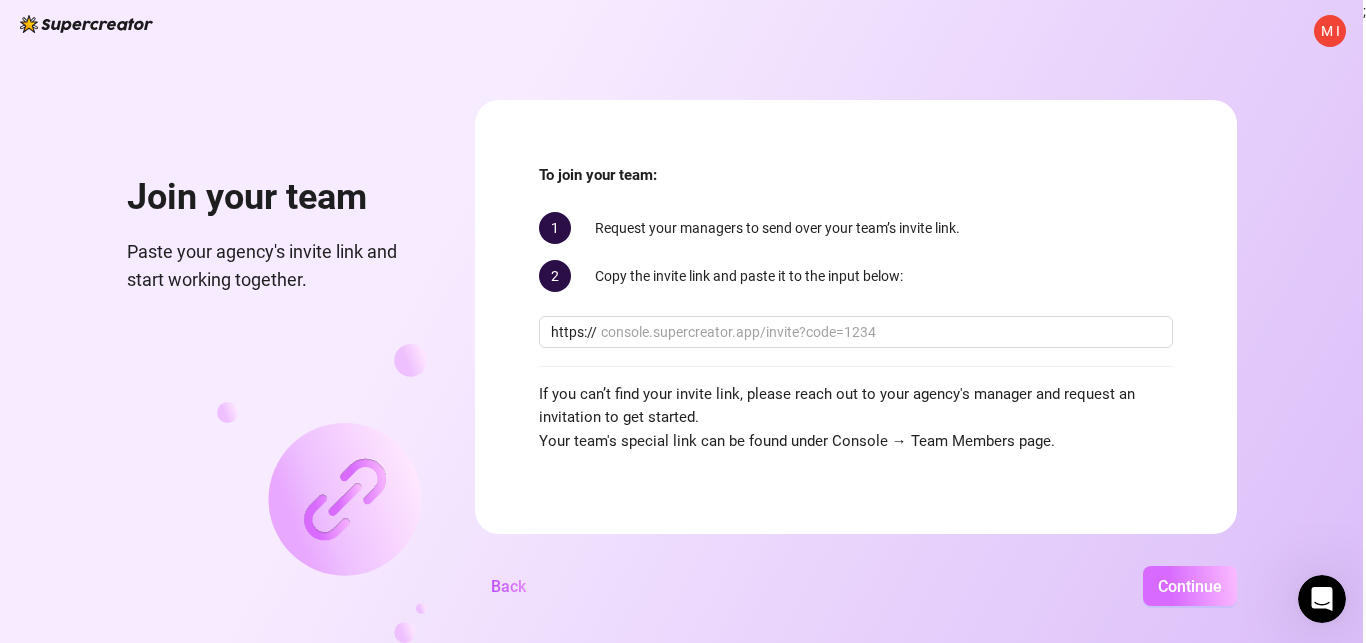 click on "Continue" at bounding box center [1190, 586] 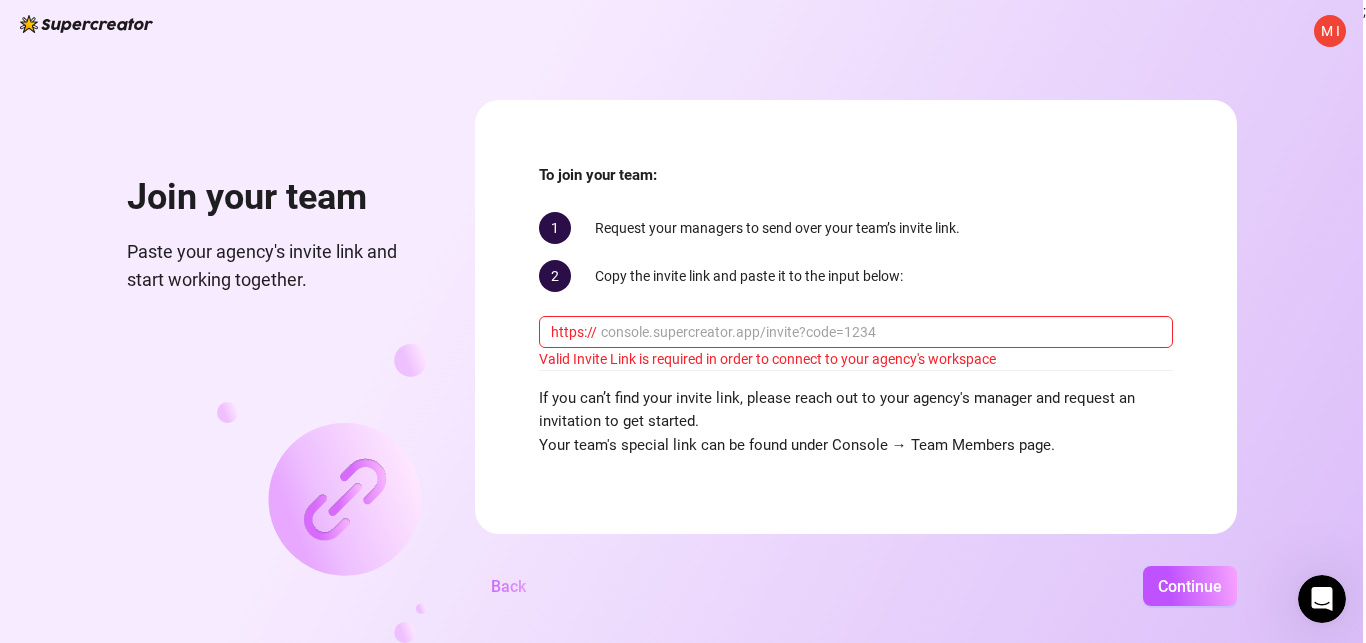 click on "Back" at bounding box center [508, 586] 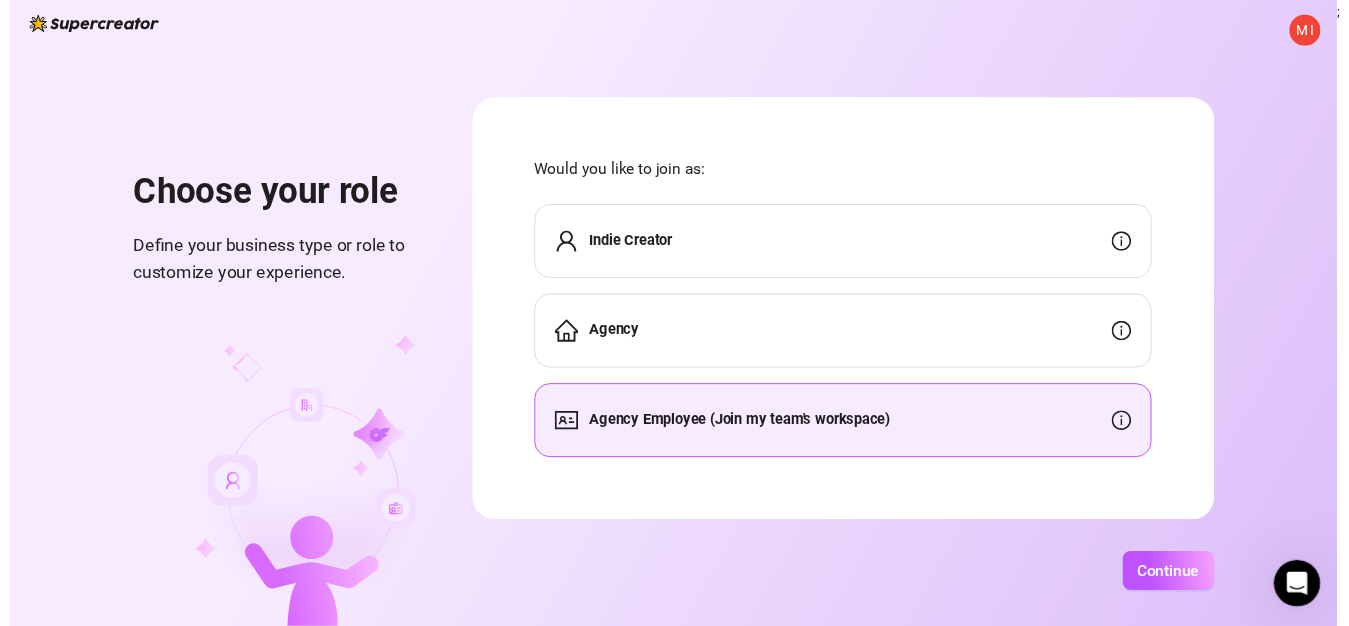 scroll, scrollTop: 0, scrollLeft: 0, axis: both 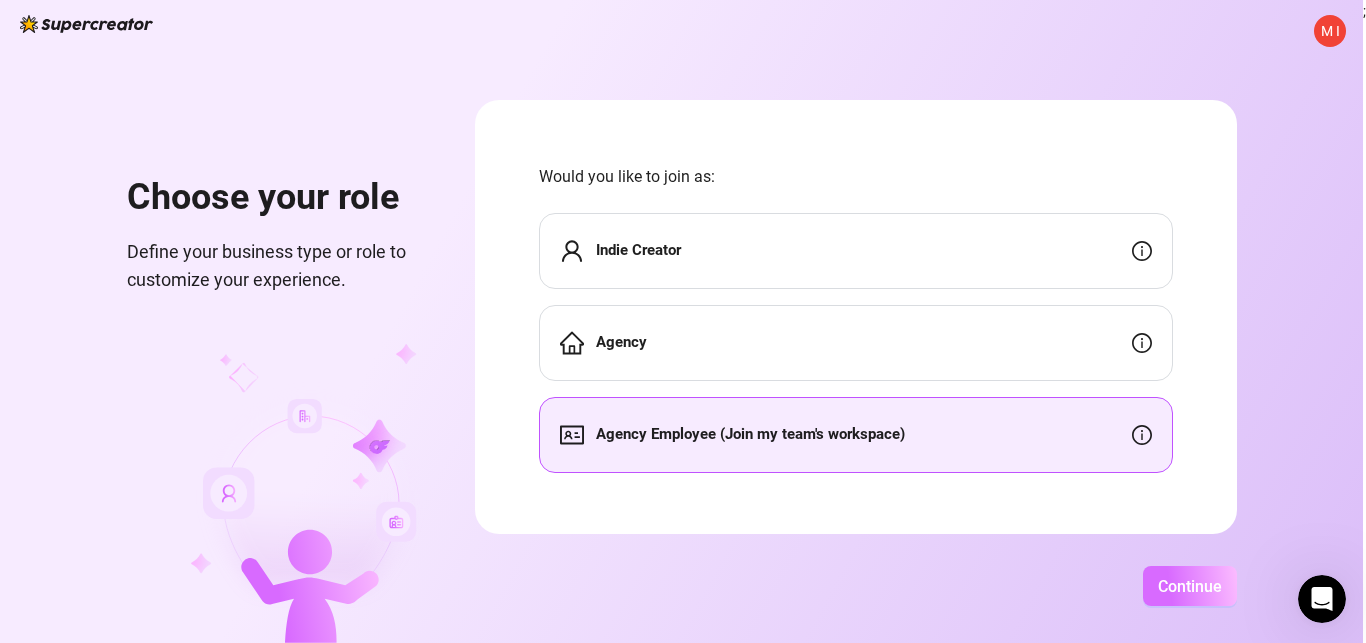 click on "Continue" at bounding box center [1190, 586] 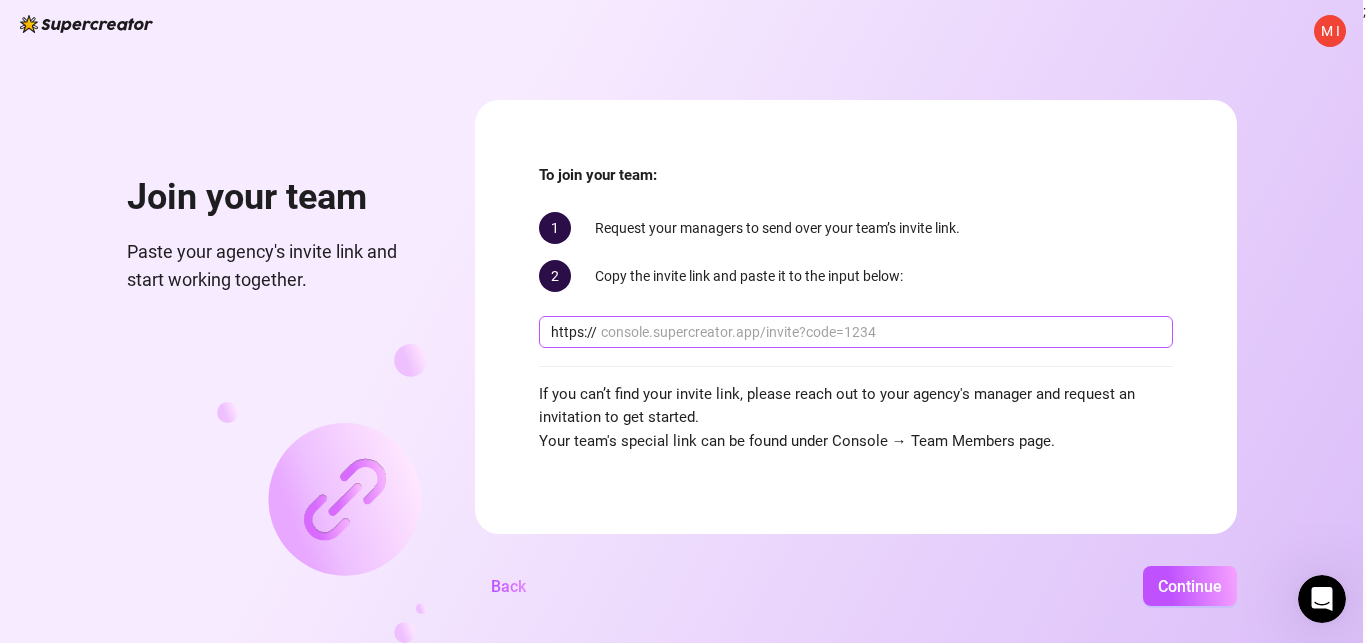 click at bounding box center [881, 332] 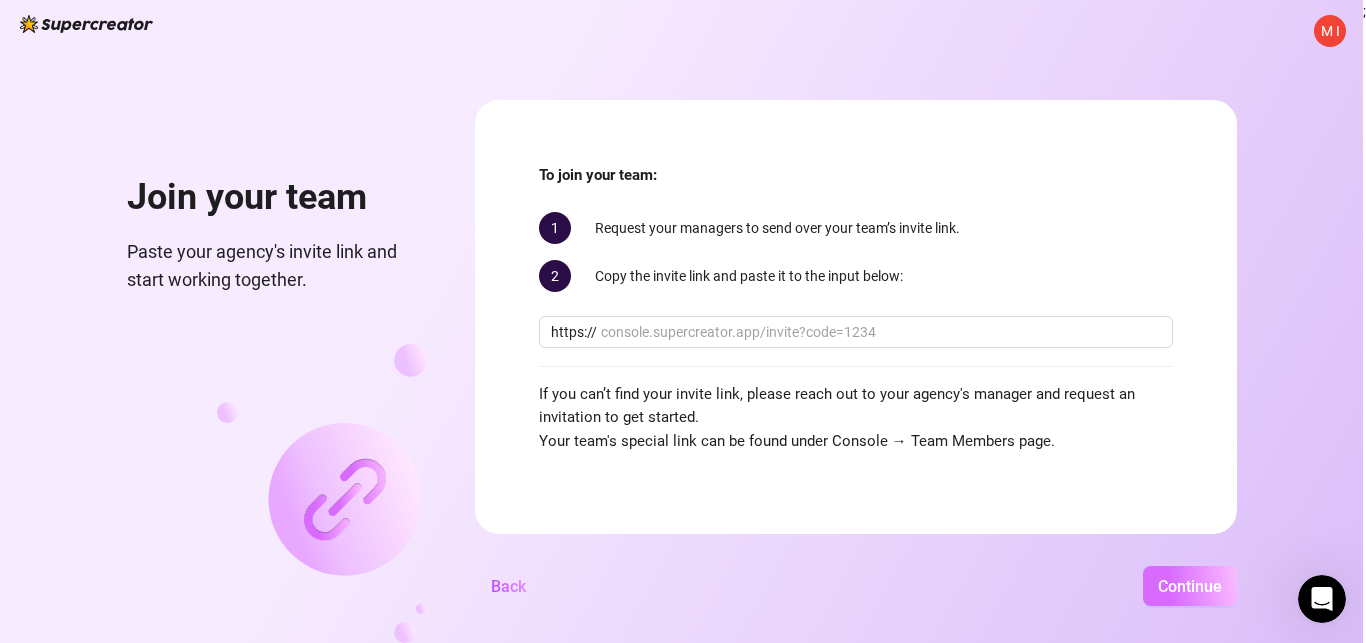 click on "Continue" at bounding box center [1190, 586] 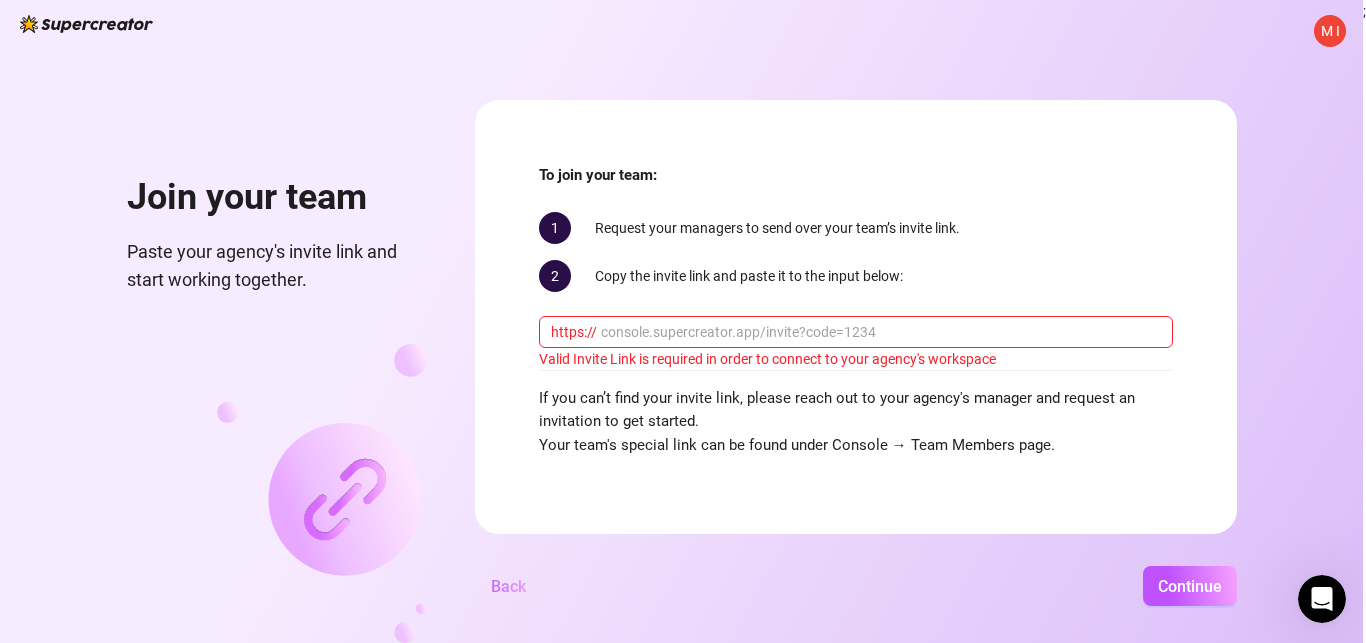 click on "Back" at bounding box center (508, 586) 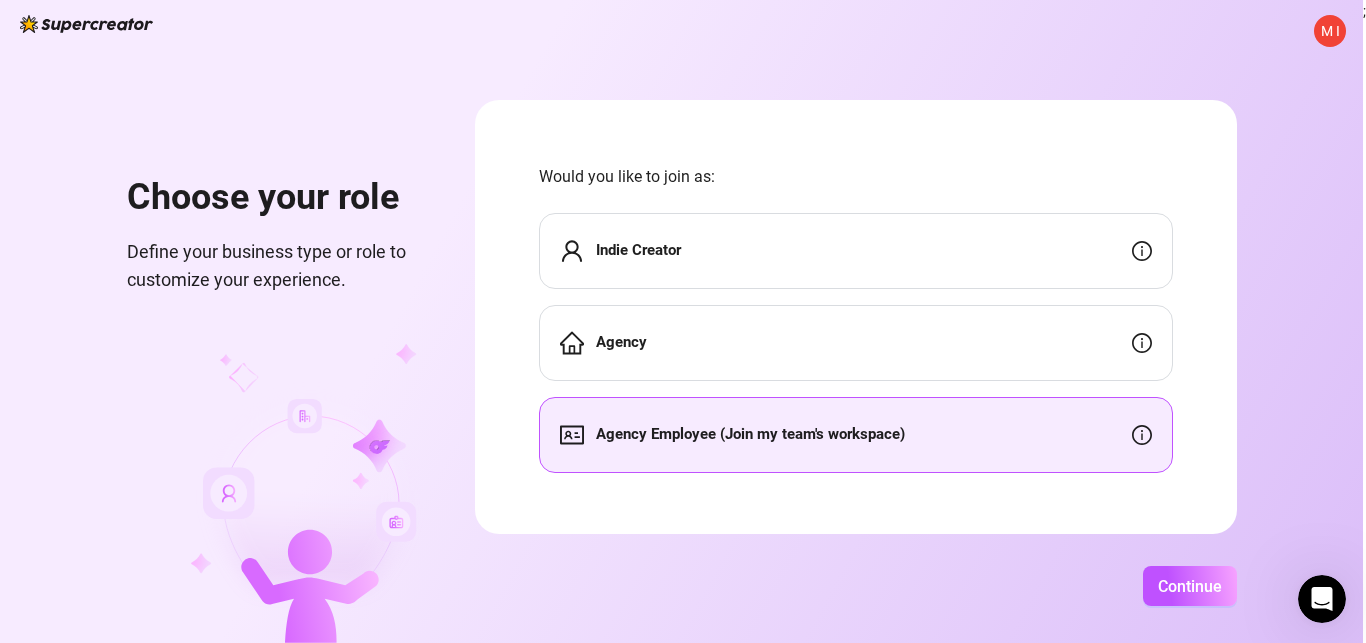click on "M I" at bounding box center [1330, 31] 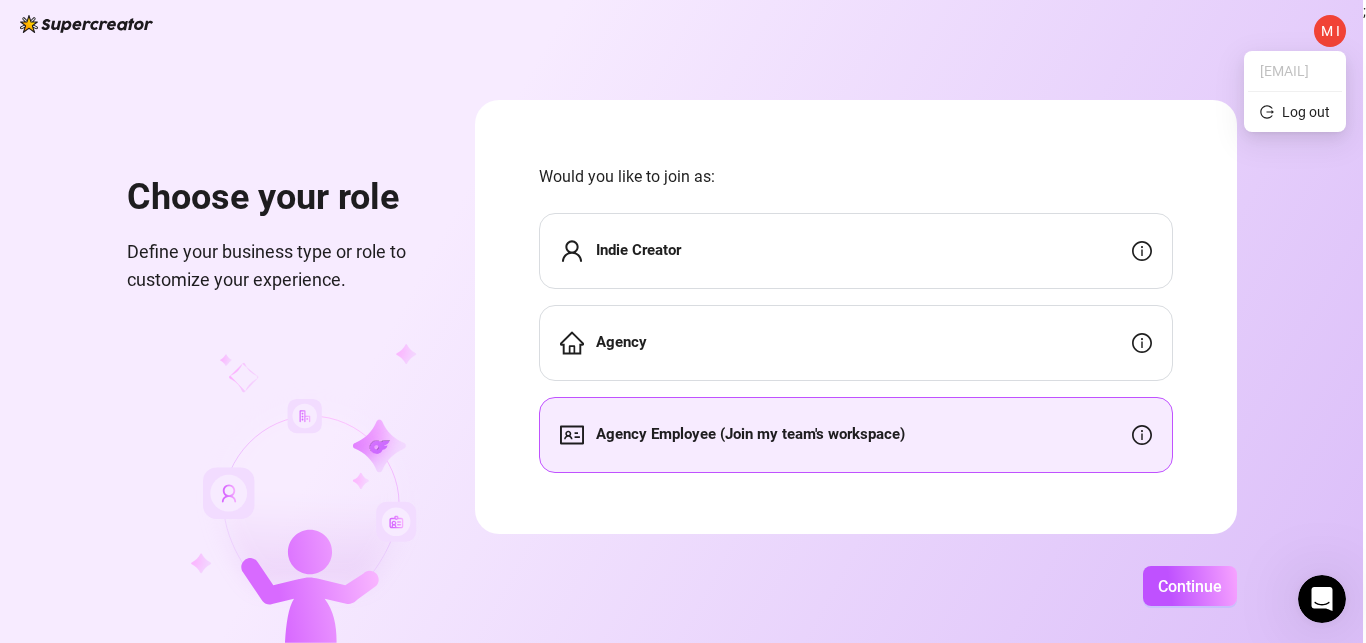 click on "M I" at bounding box center (1330, 31) 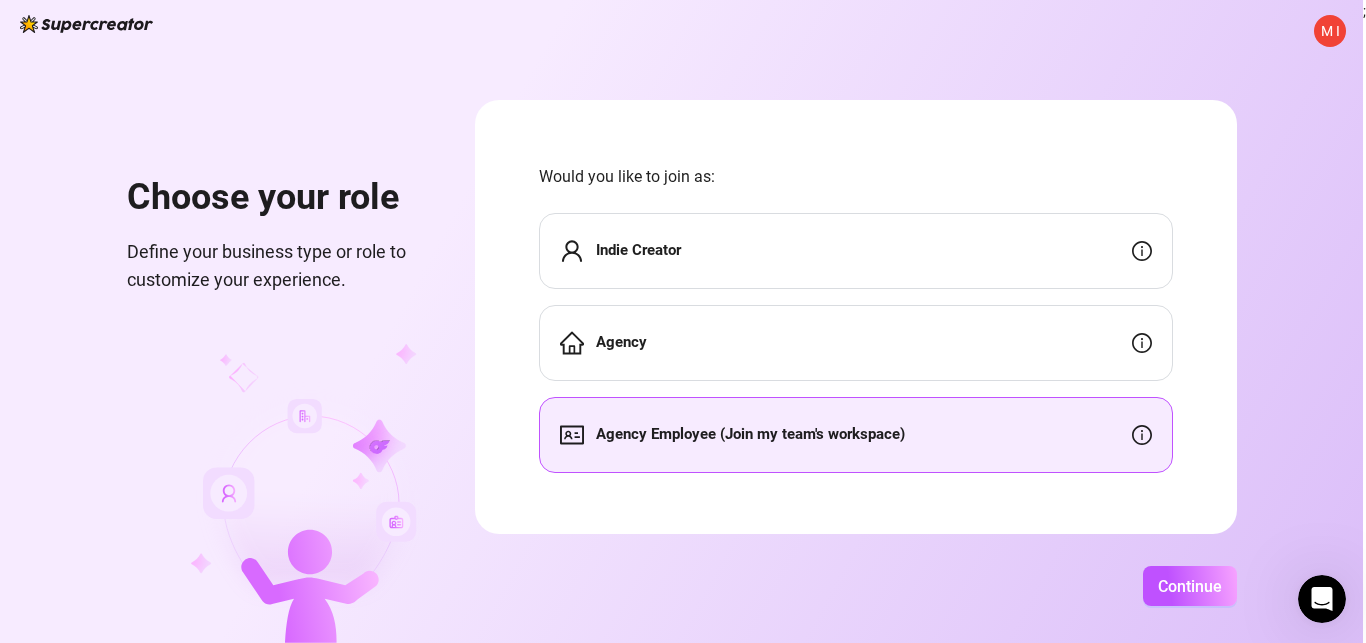 click at bounding box center (309, 493) 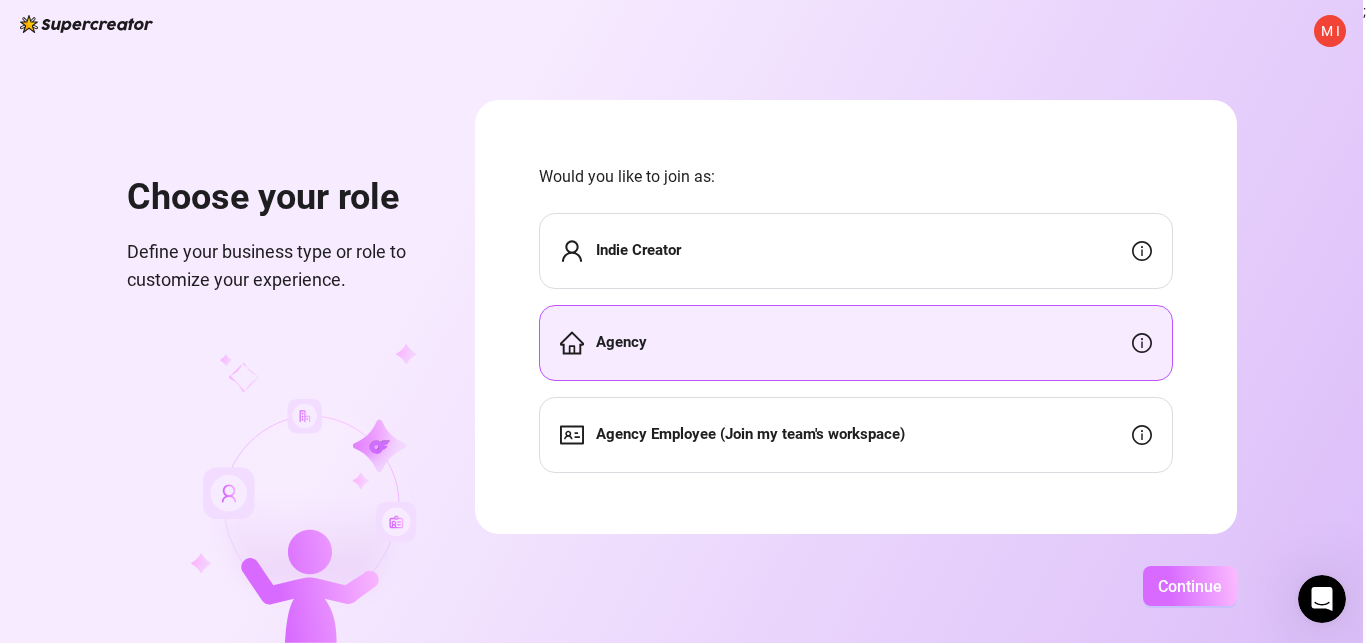 click on "Continue" at bounding box center (1190, 586) 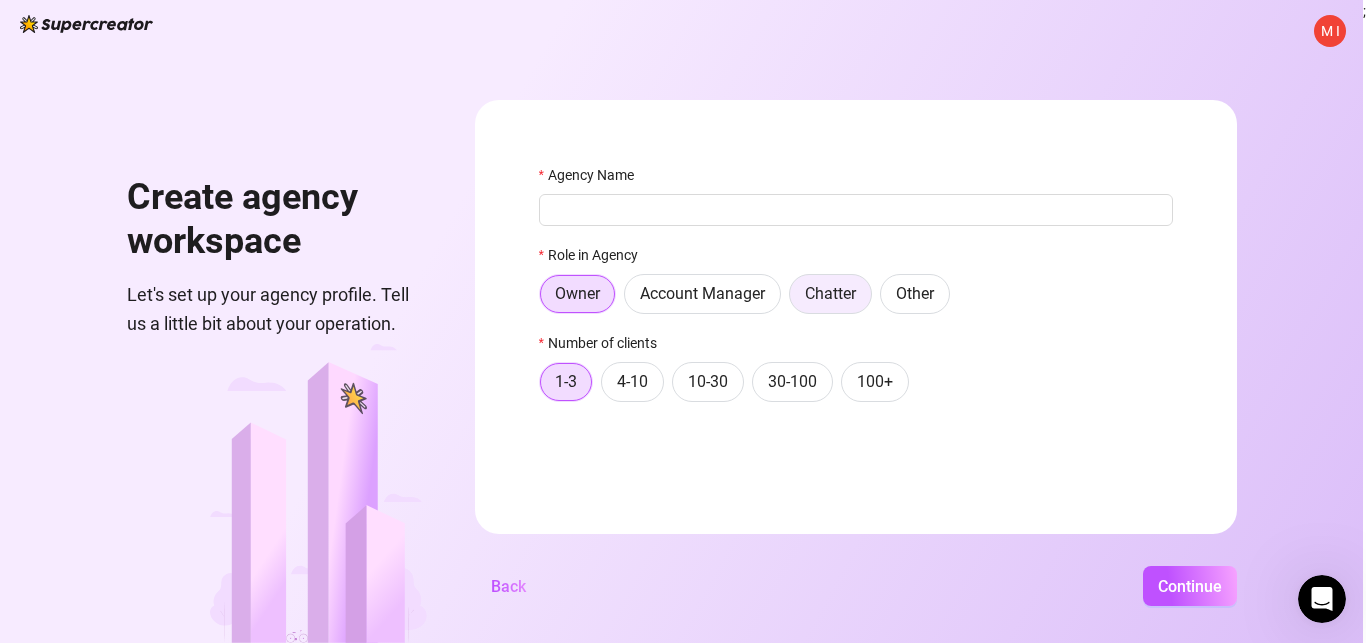 click on "Chatter" at bounding box center (830, 293) 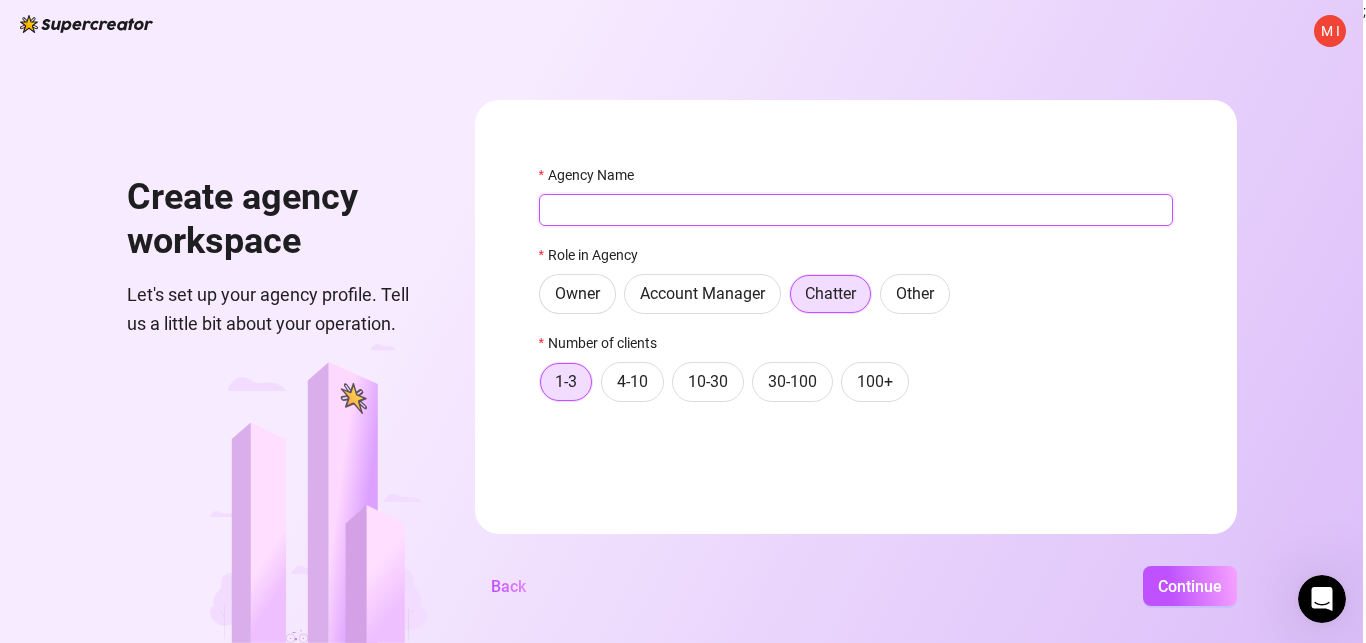 click on "Agency Name" at bounding box center [856, 210] 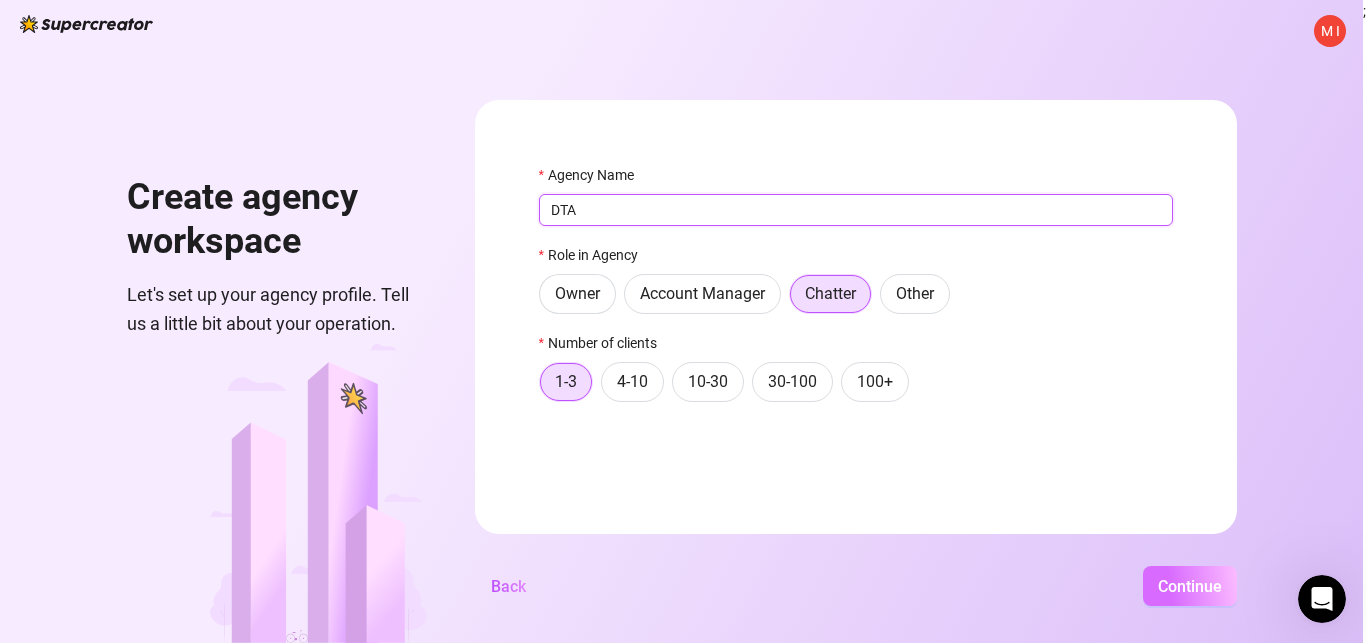 type on "DTA" 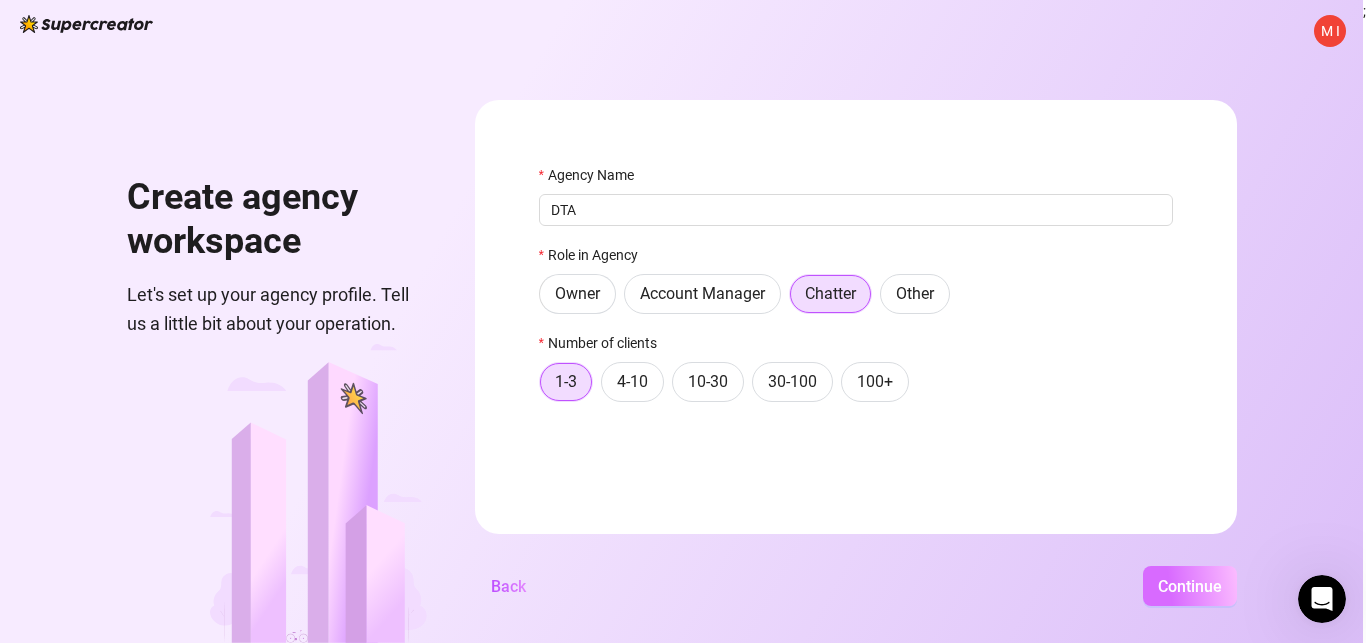 click on "Continue" at bounding box center (1190, 586) 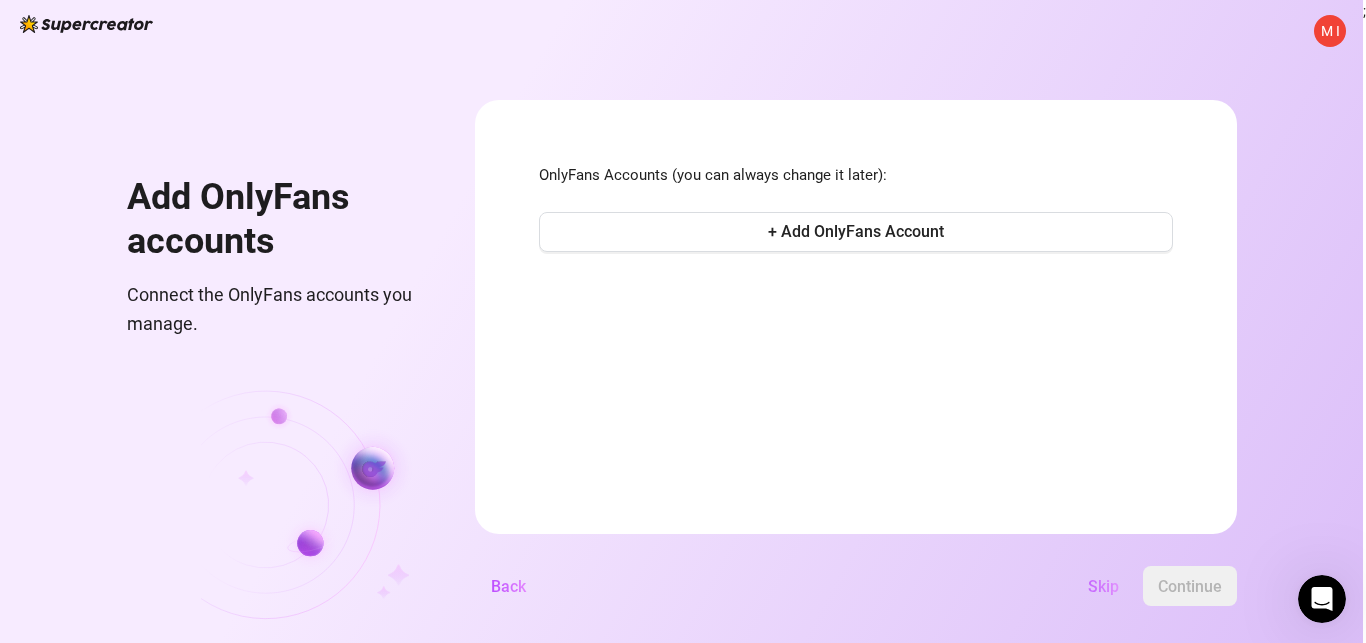 click on "Skip" at bounding box center (1103, 586) 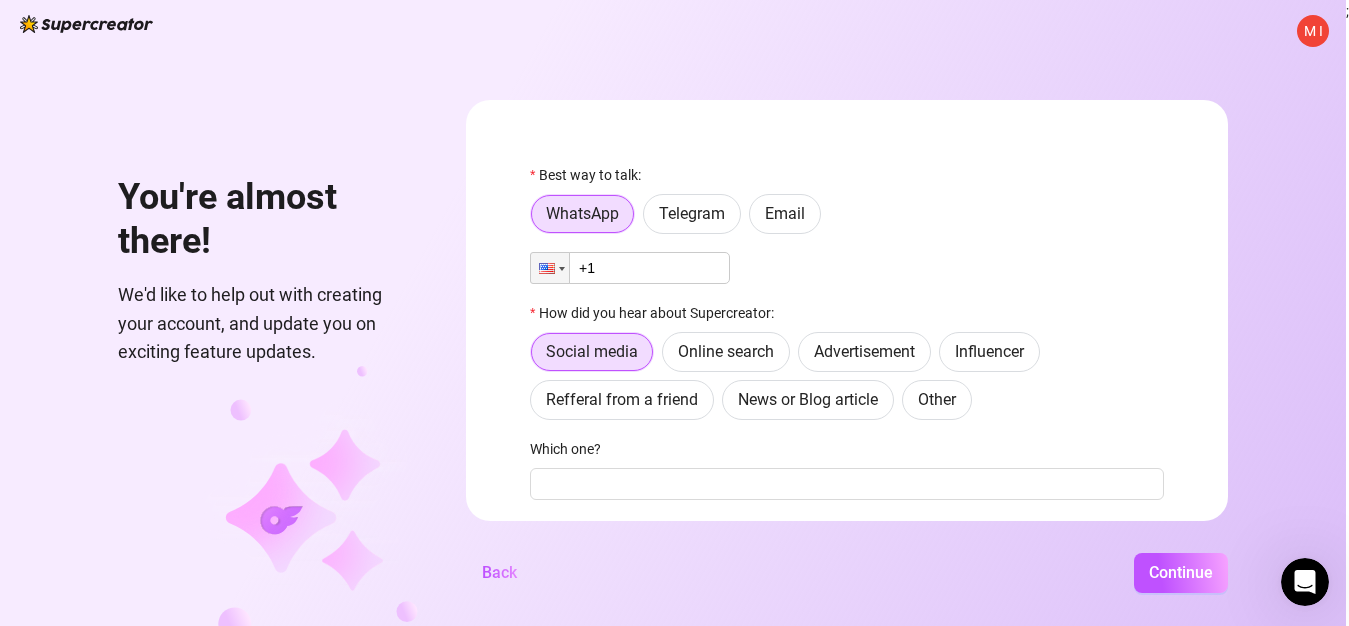 scroll, scrollTop: 208, scrollLeft: 0, axis: vertical 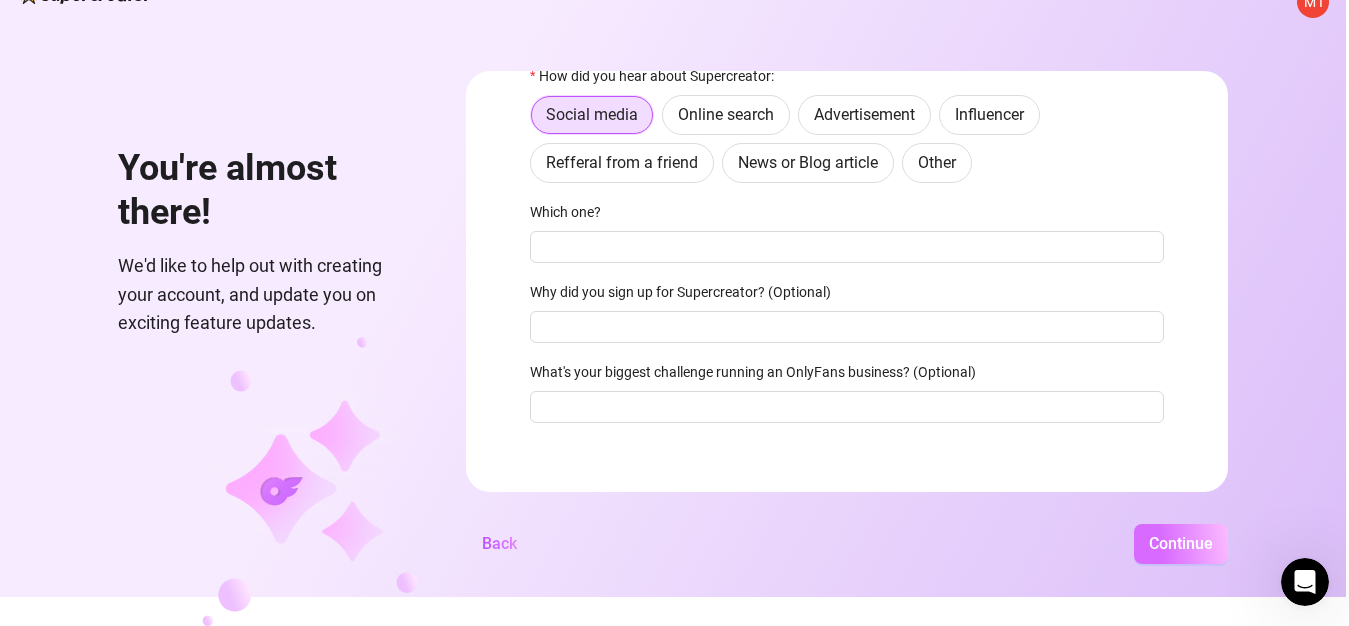 click on "Continue" at bounding box center (1181, 543) 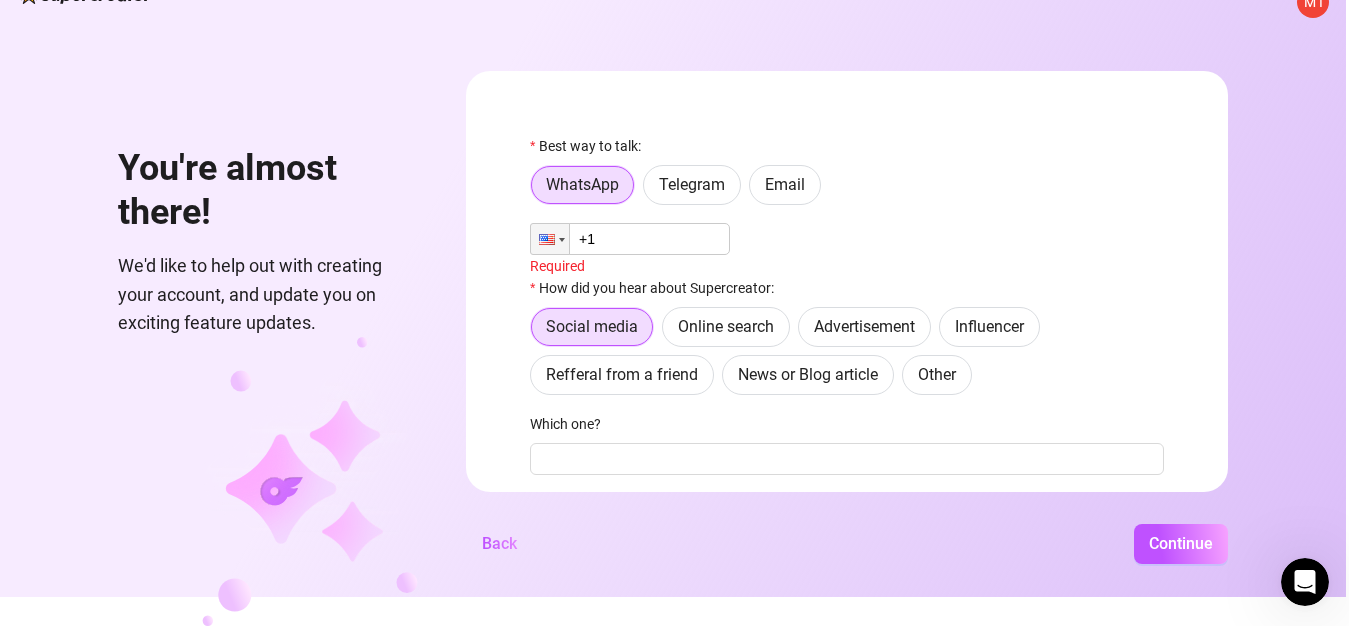 scroll, scrollTop: 102, scrollLeft: 0, axis: vertical 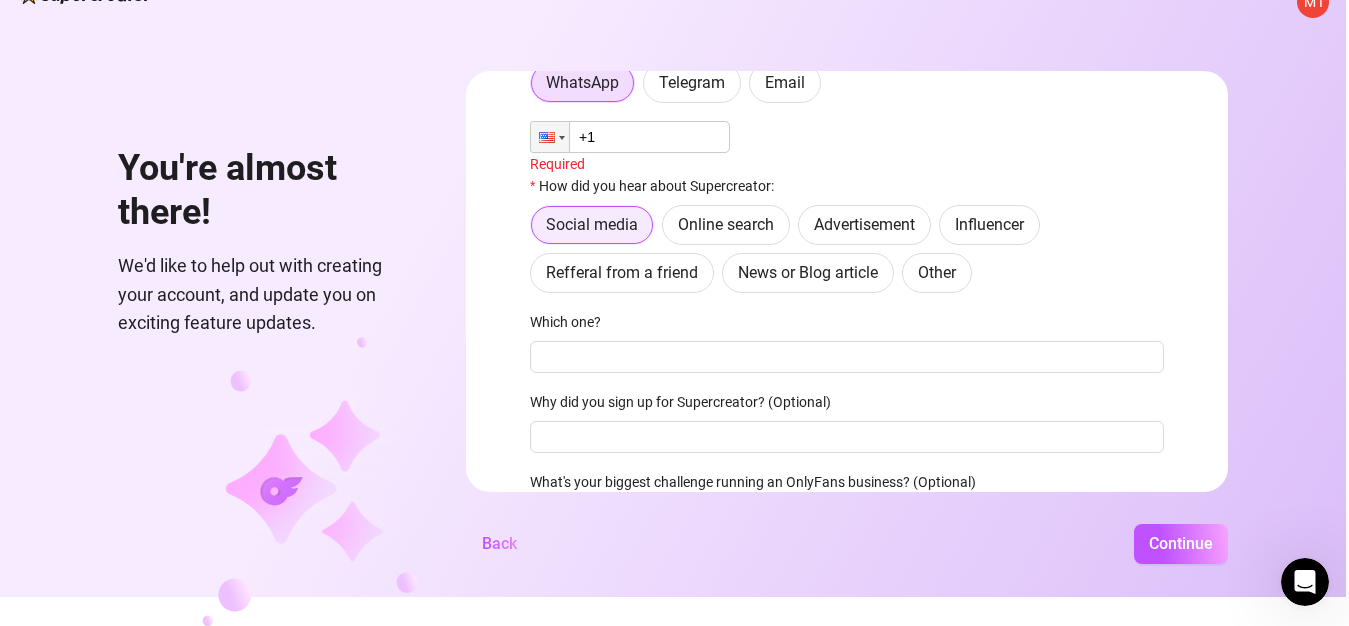 click on "Social media" at bounding box center (592, 224) 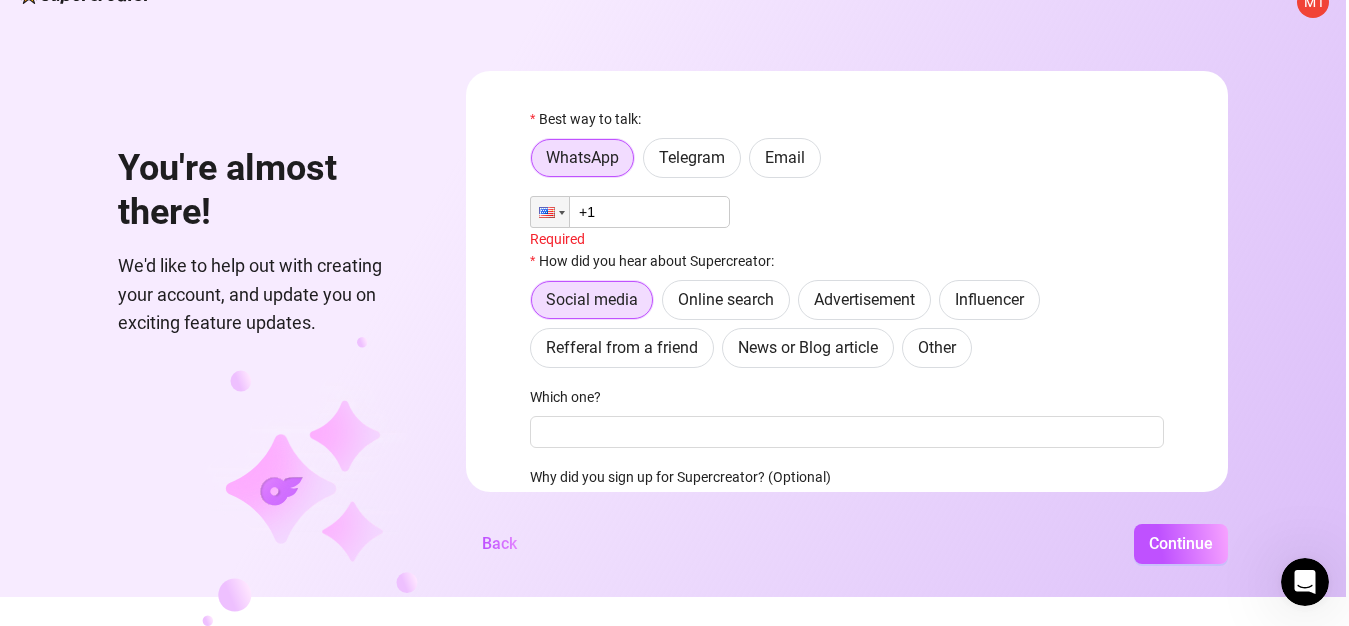 scroll, scrollTop: 0, scrollLeft: 0, axis: both 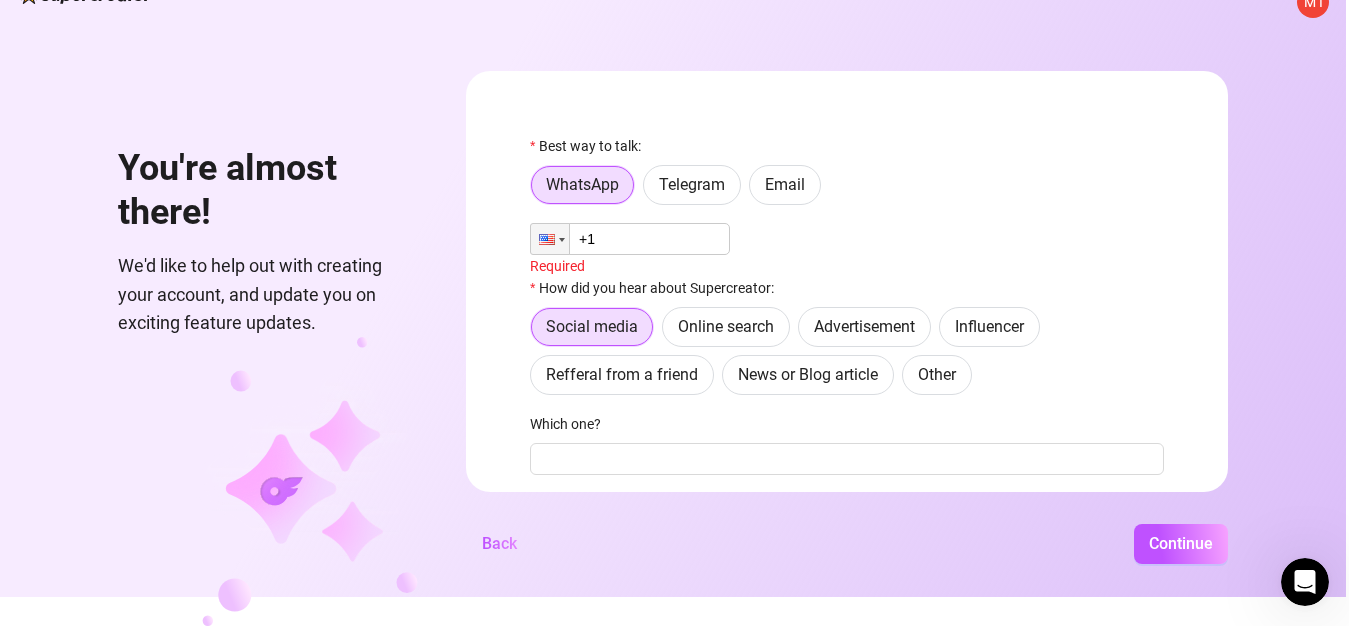 click on "+1" at bounding box center [630, 239] 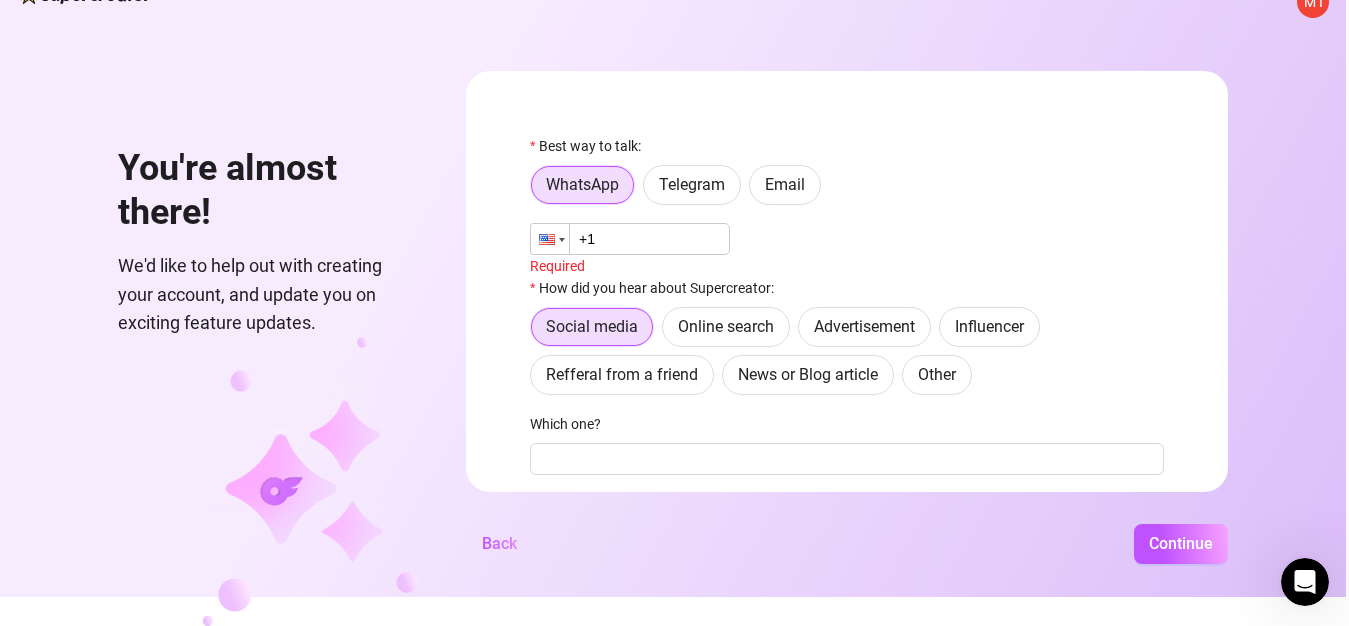 click at bounding box center [547, 239] 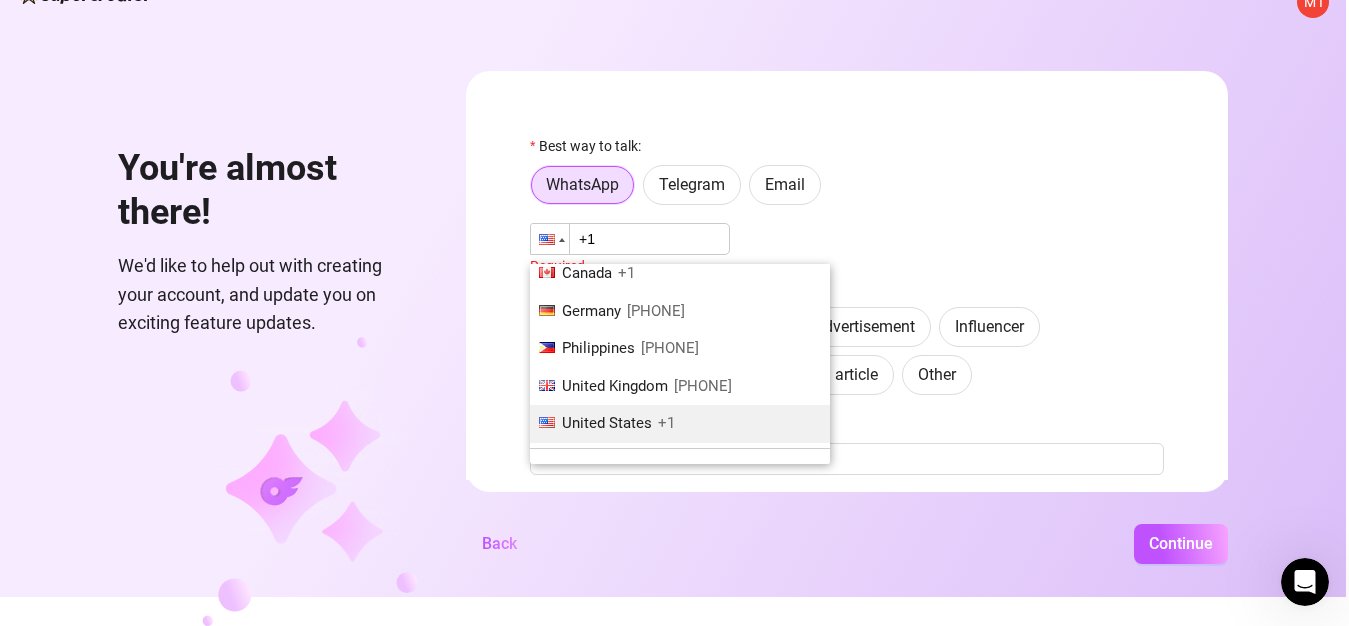 scroll, scrollTop: 0, scrollLeft: 0, axis: both 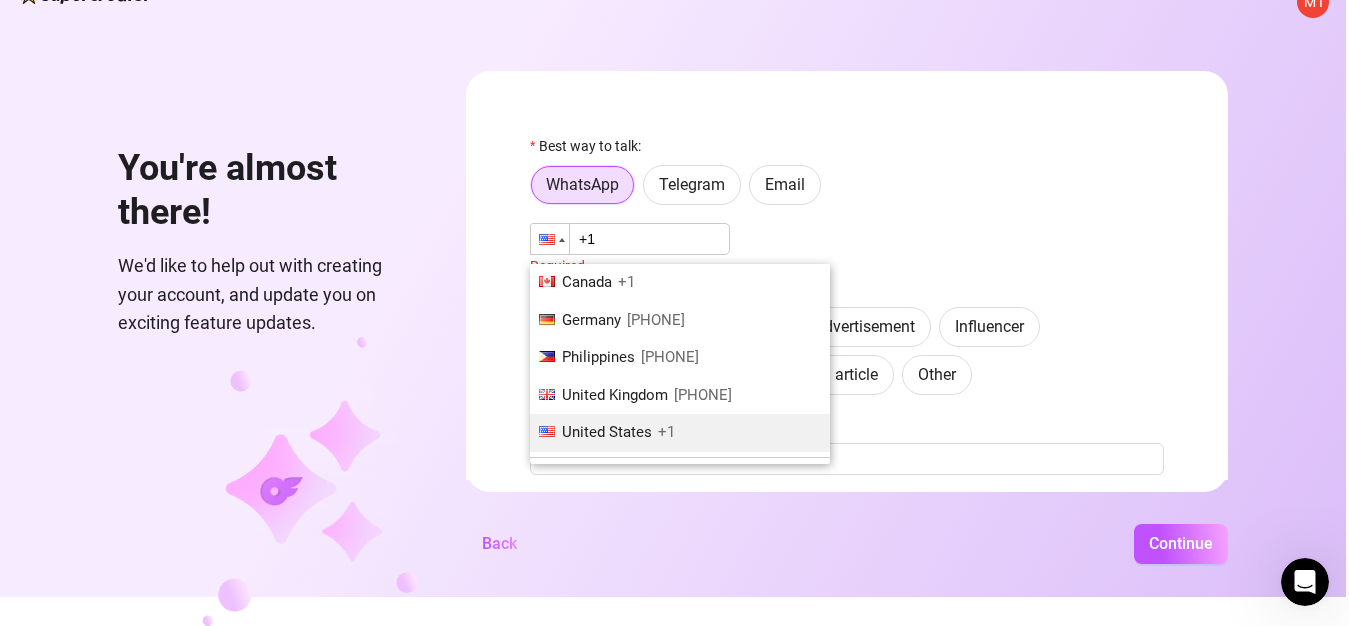 click on "Philippines" at bounding box center [598, 357] 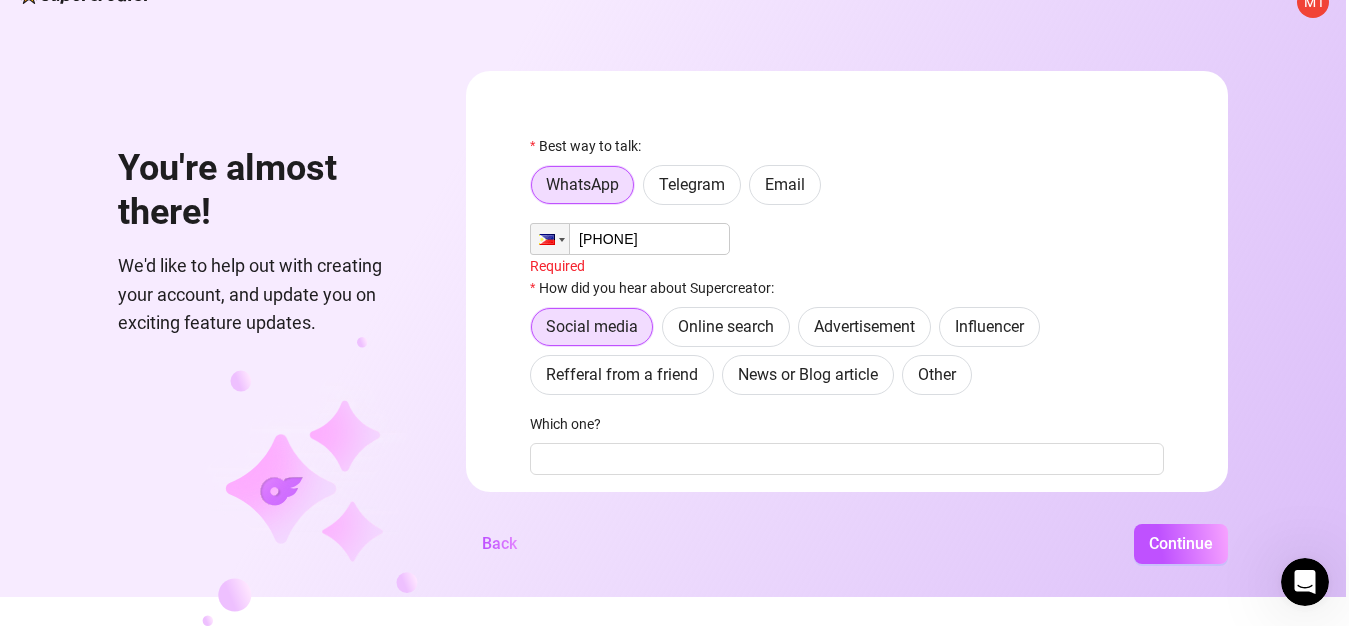 click on "+63" at bounding box center [630, 239] 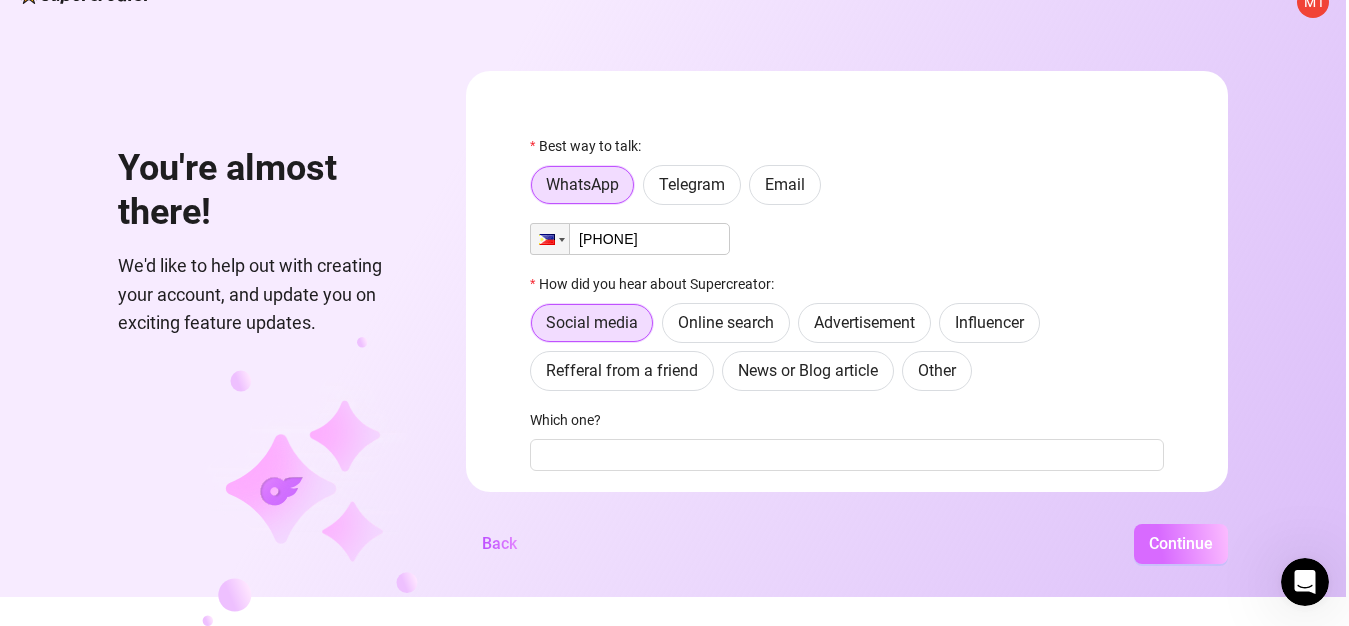 type on "+63 9612 276358" 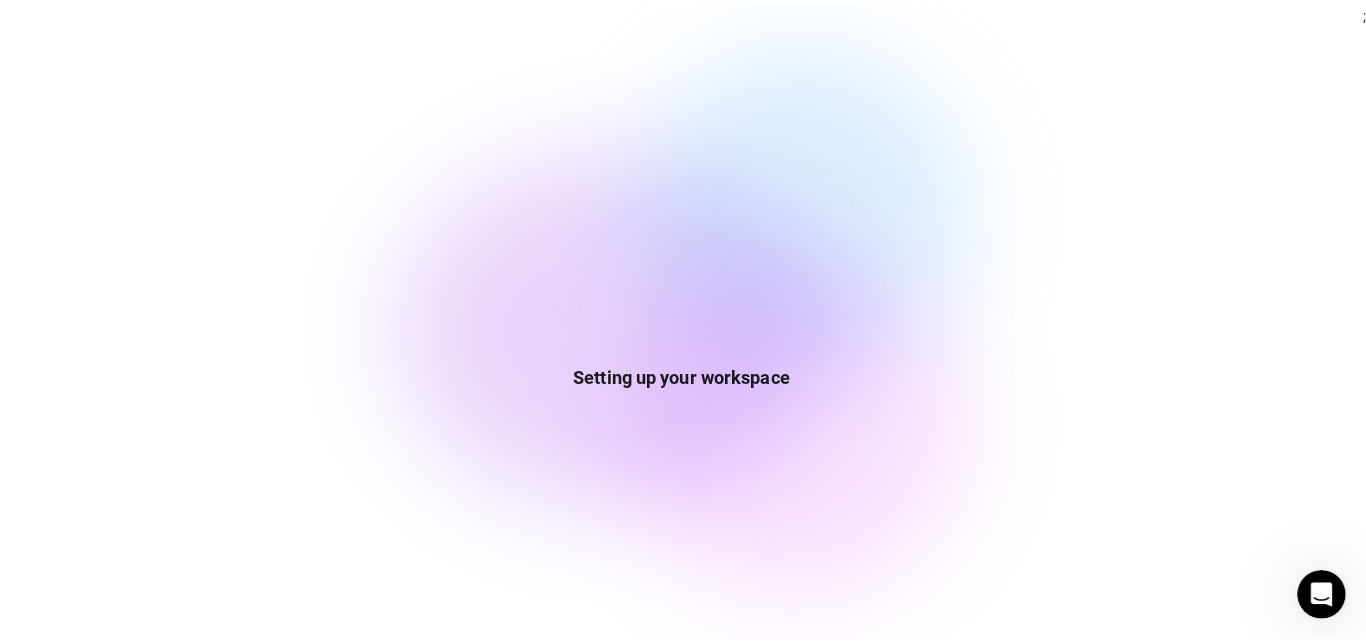 scroll, scrollTop: 0, scrollLeft: 0, axis: both 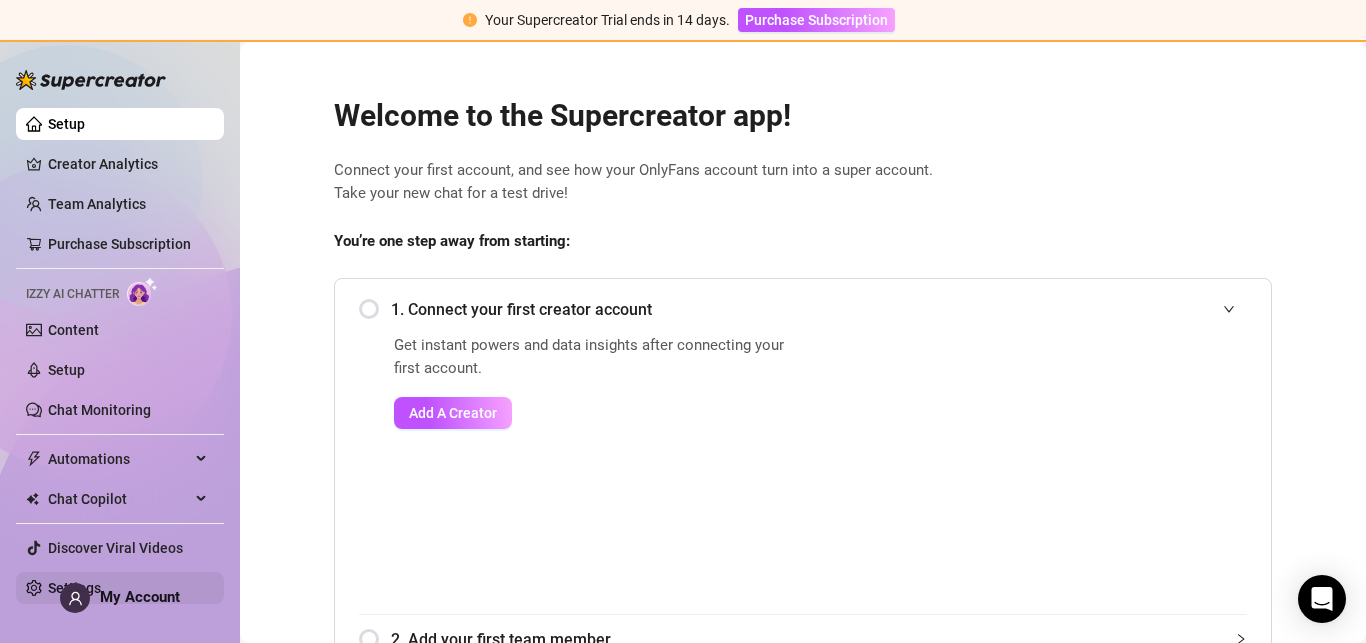 click on "Settings" at bounding box center (74, 588) 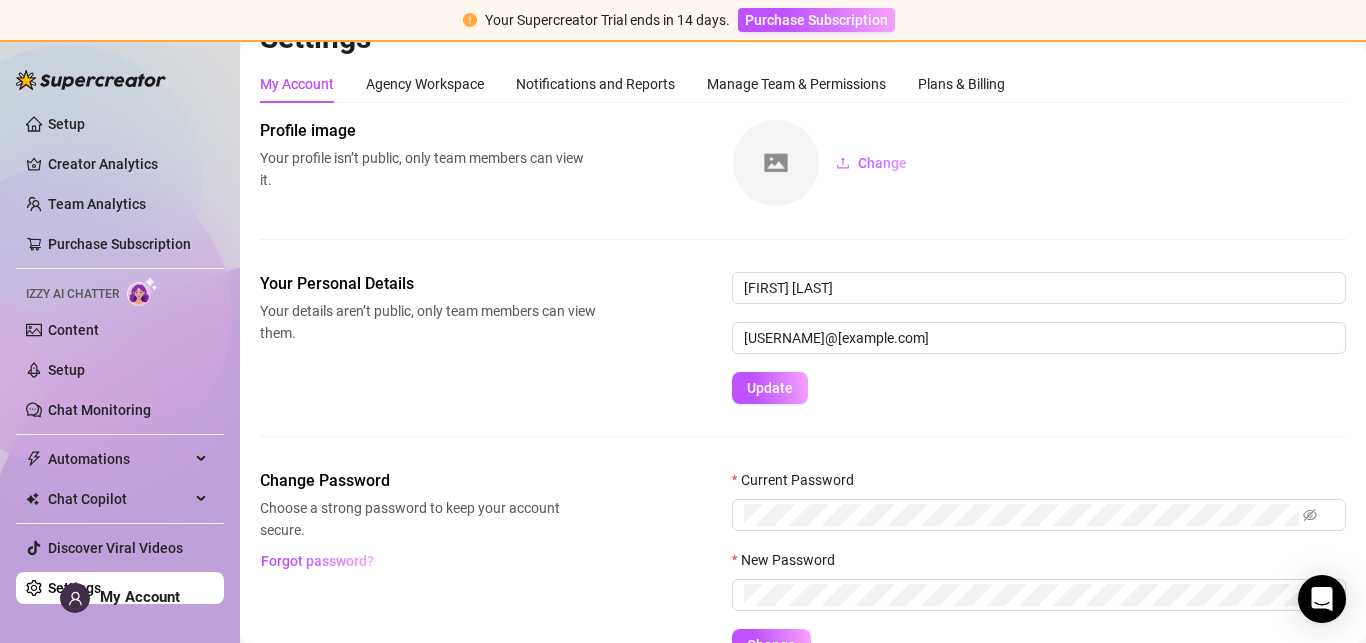 scroll, scrollTop: 0, scrollLeft: 0, axis: both 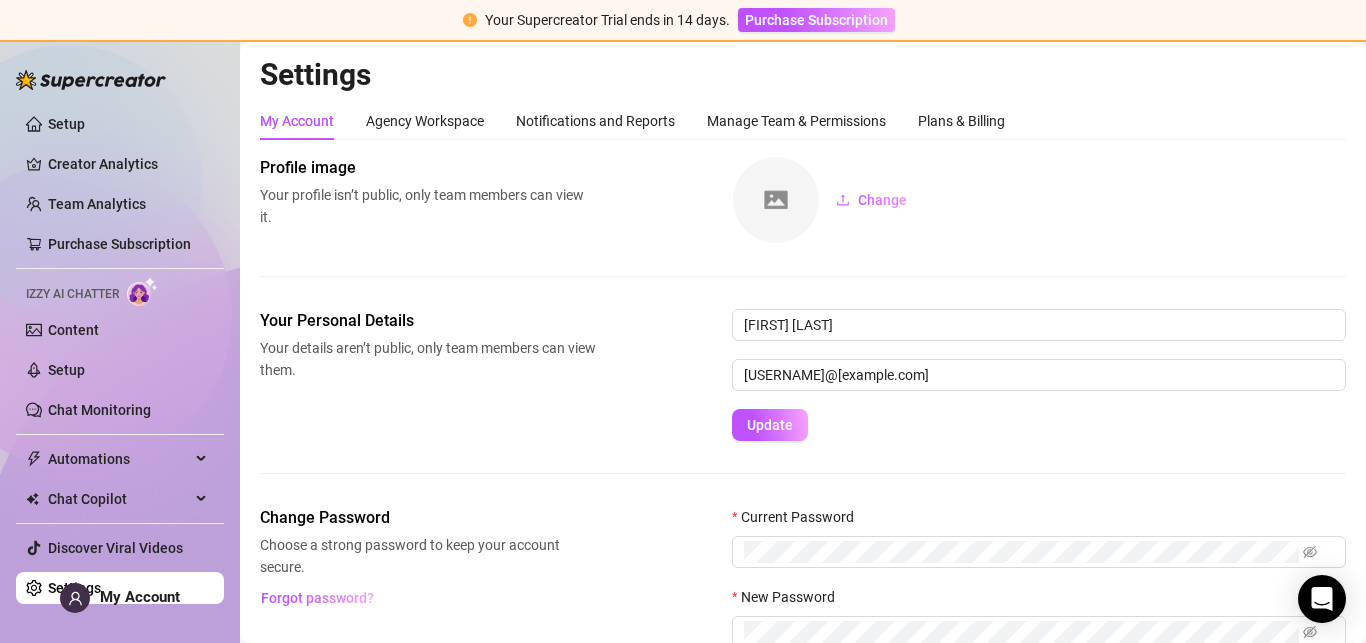 click on "Settings" at bounding box center [74, 588] 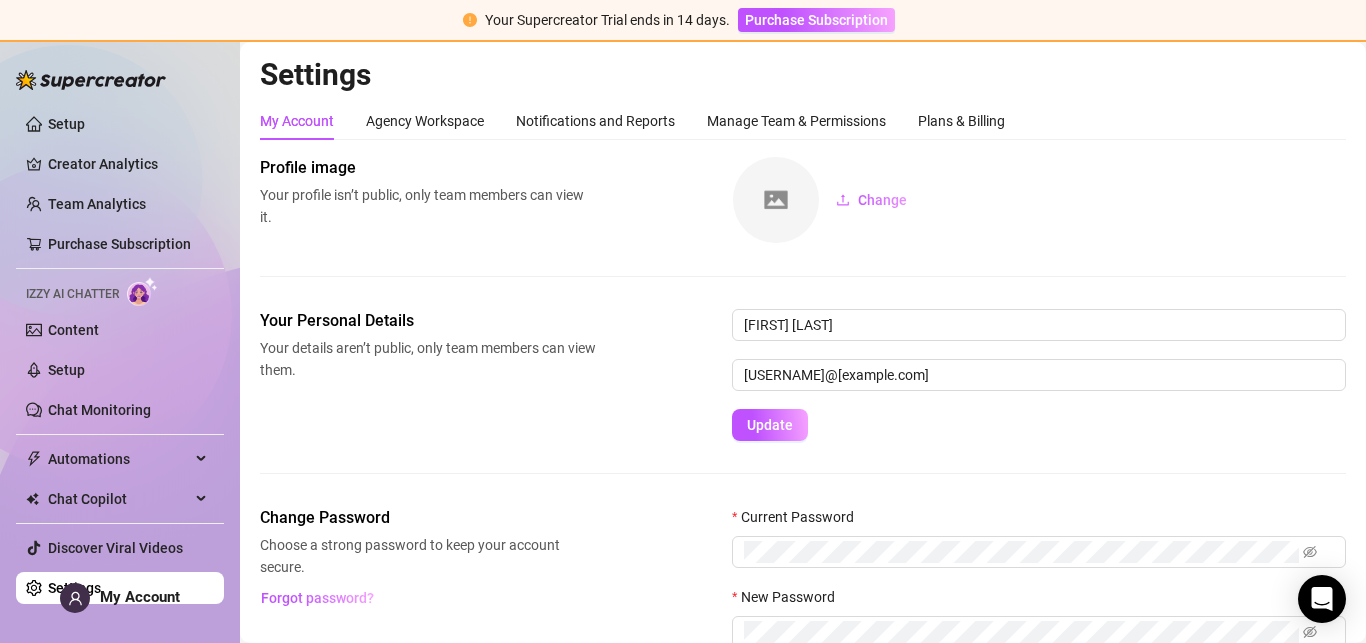 click on "Settings" at bounding box center (74, 588) 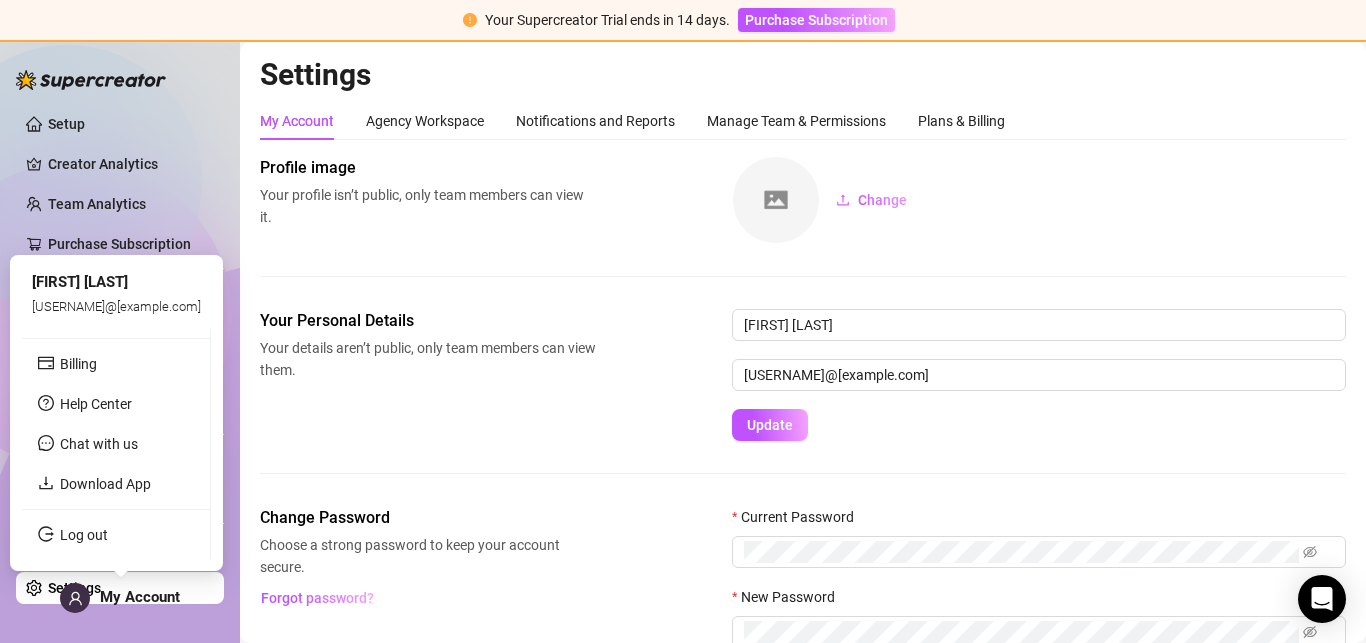 click on "My Account" at bounding box center (120, 598) 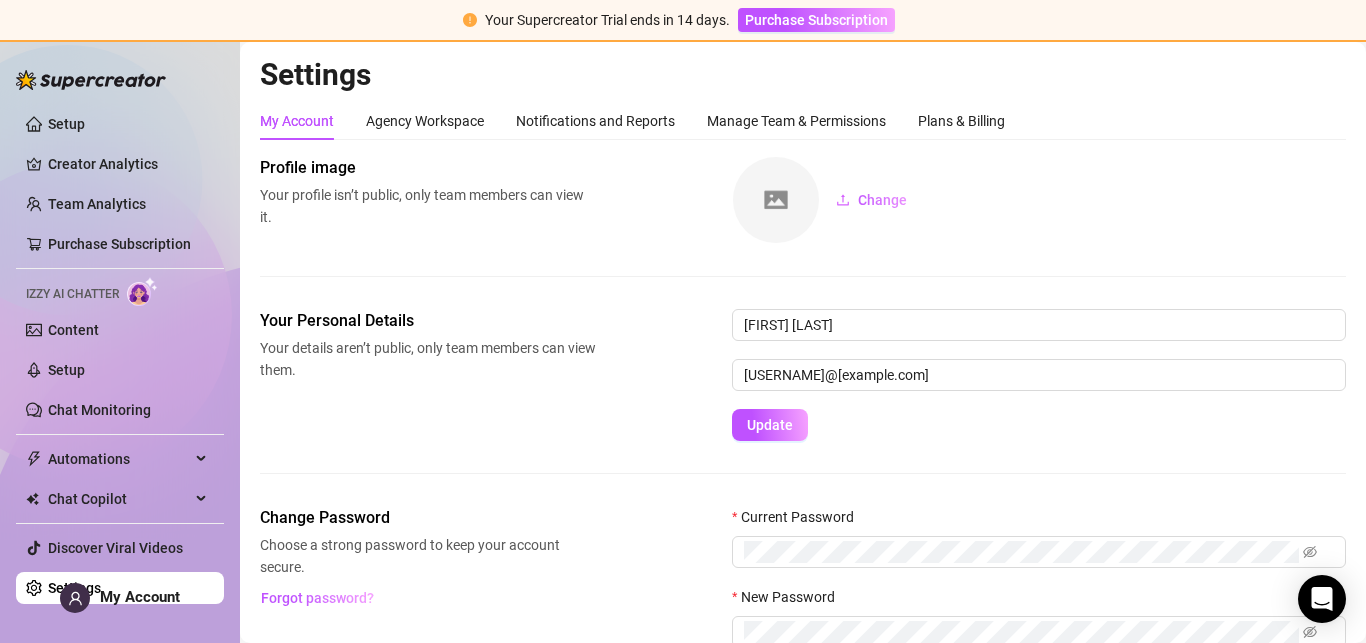 click on "Settings" at bounding box center (74, 588) 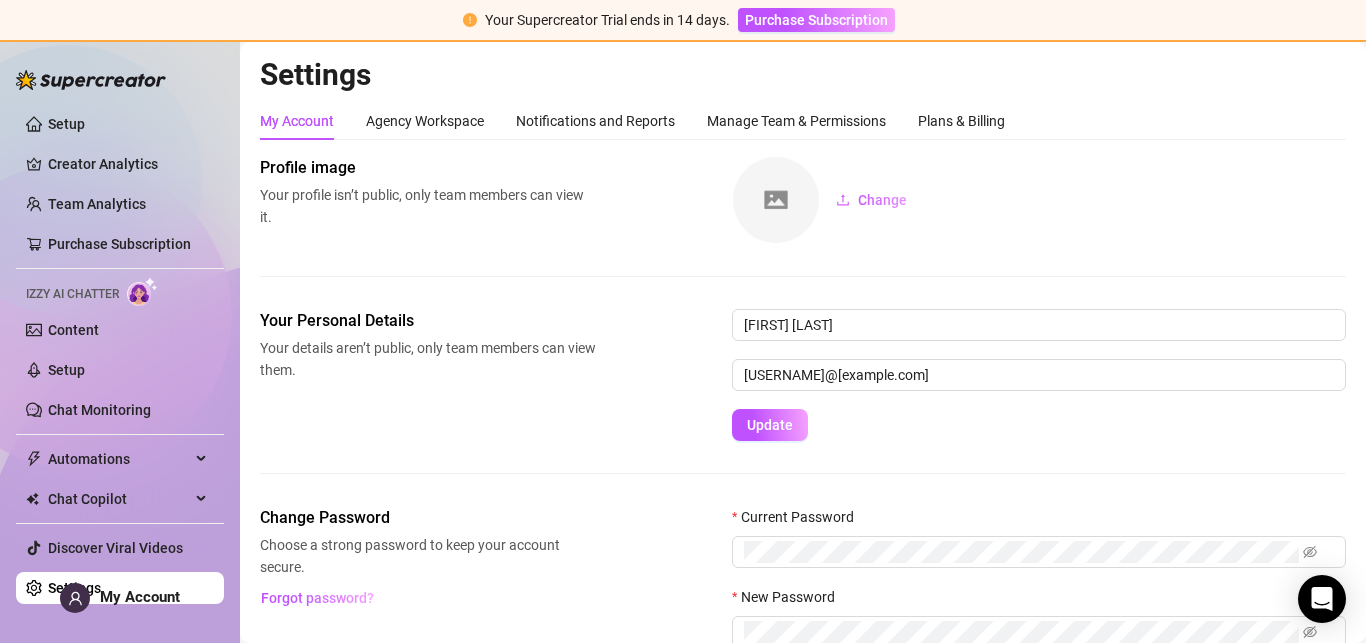 click on "Settings" at bounding box center [74, 588] 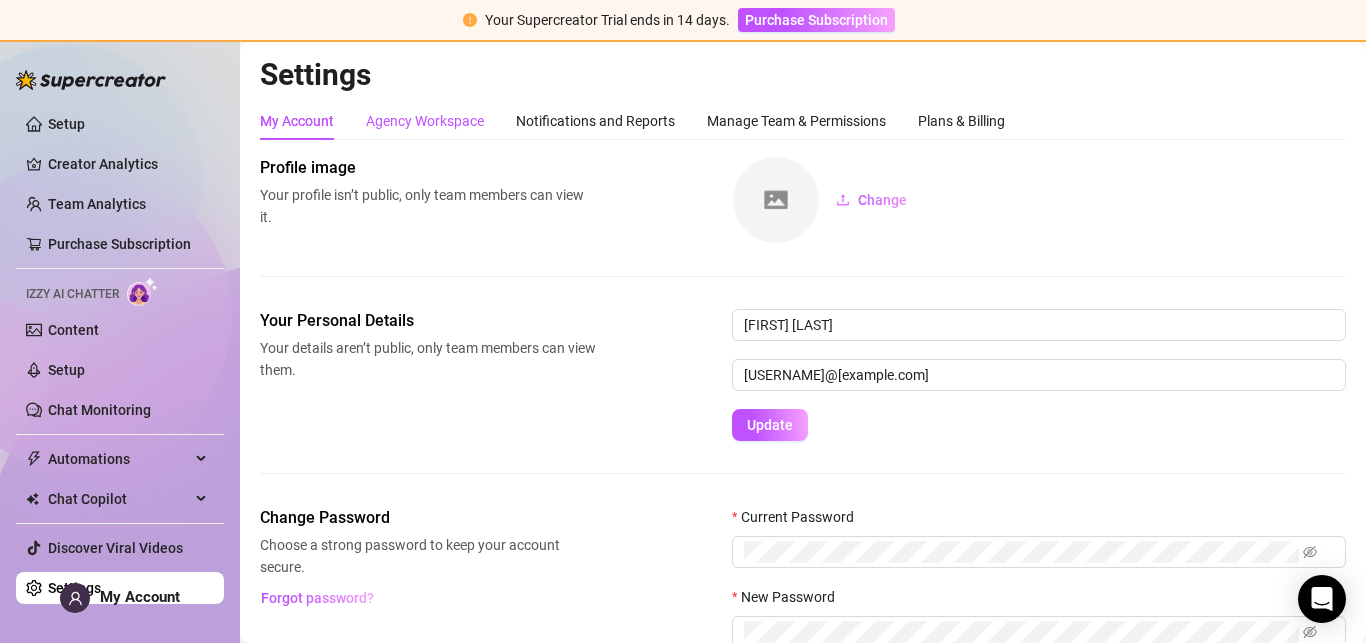 click on "Agency Workspace" at bounding box center [425, 121] 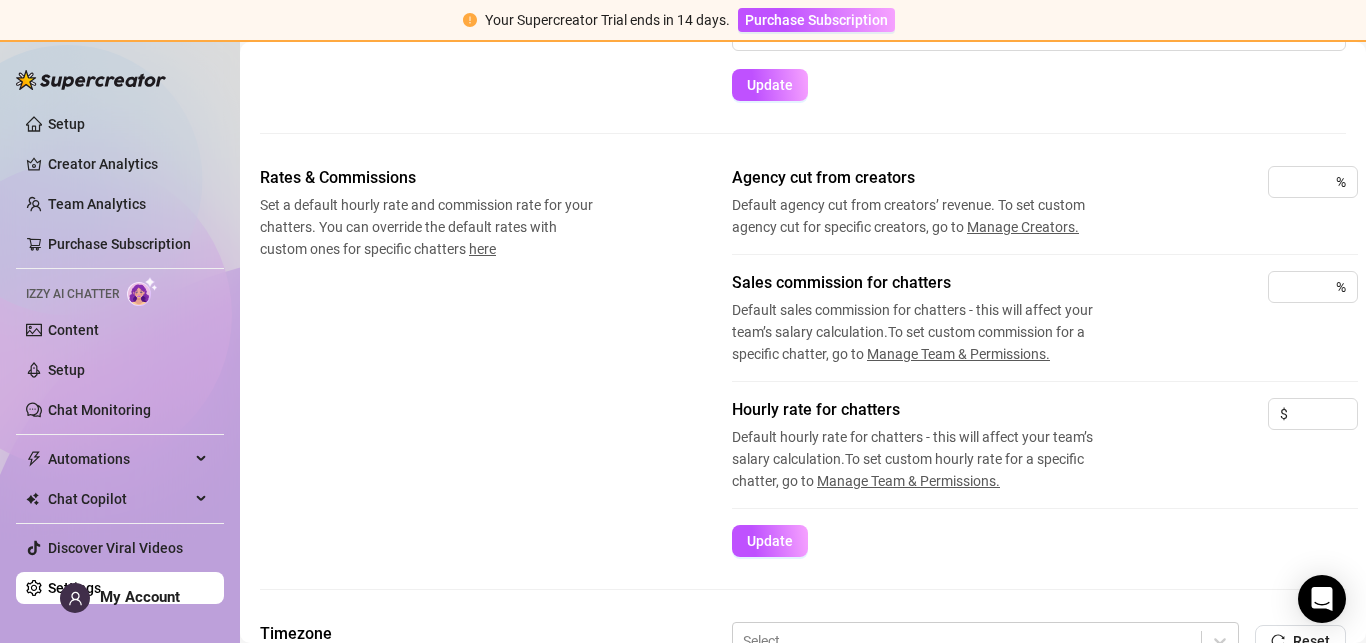 scroll, scrollTop: 0, scrollLeft: 0, axis: both 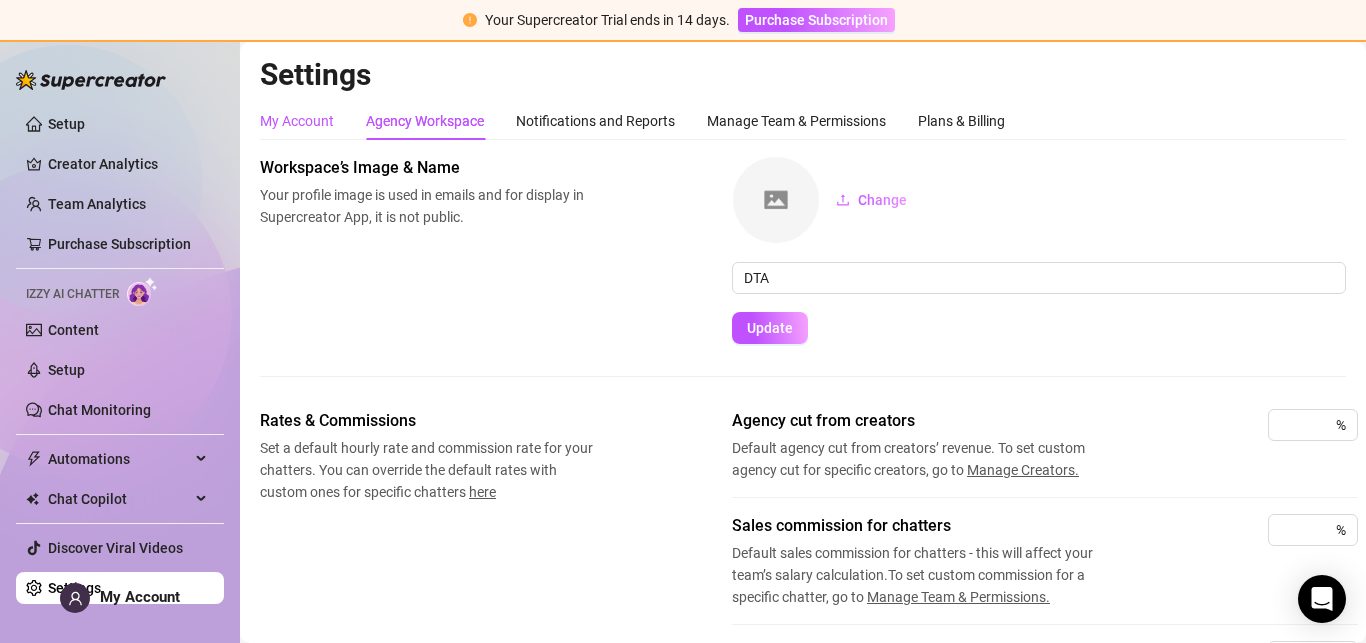 click on "My Account" at bounding box center (297, 121) 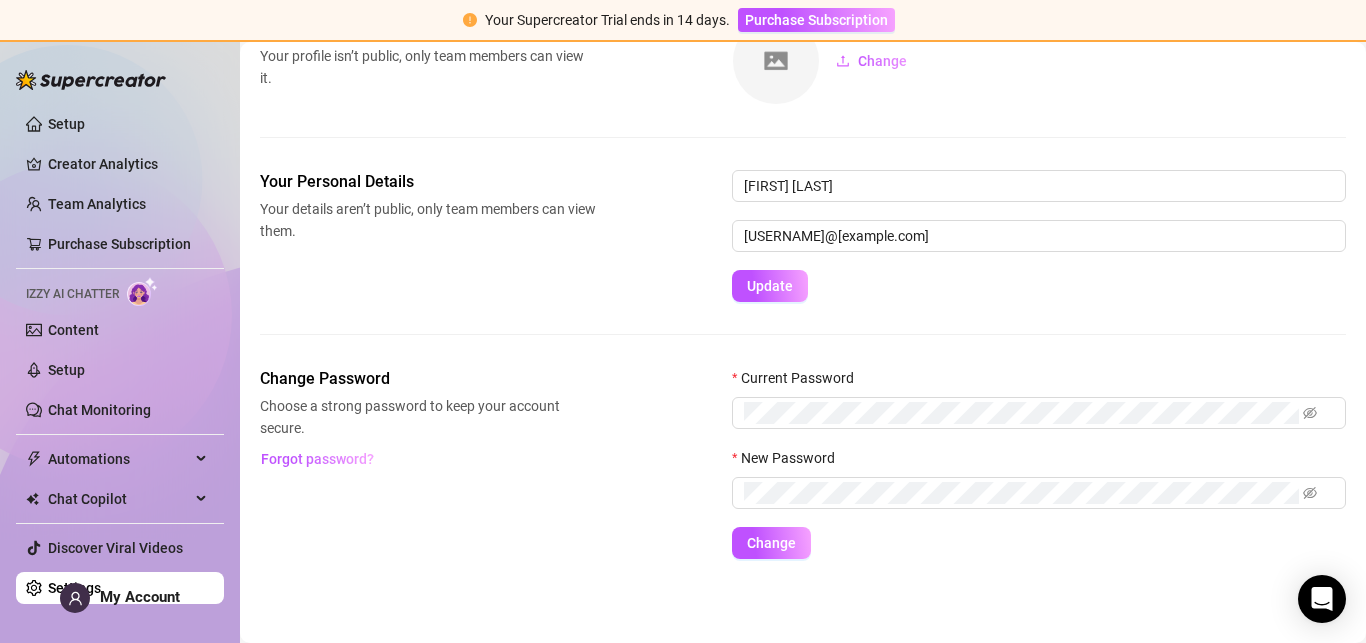 scroll, scrollTop: 0, scrollLeft: 0, axis: both 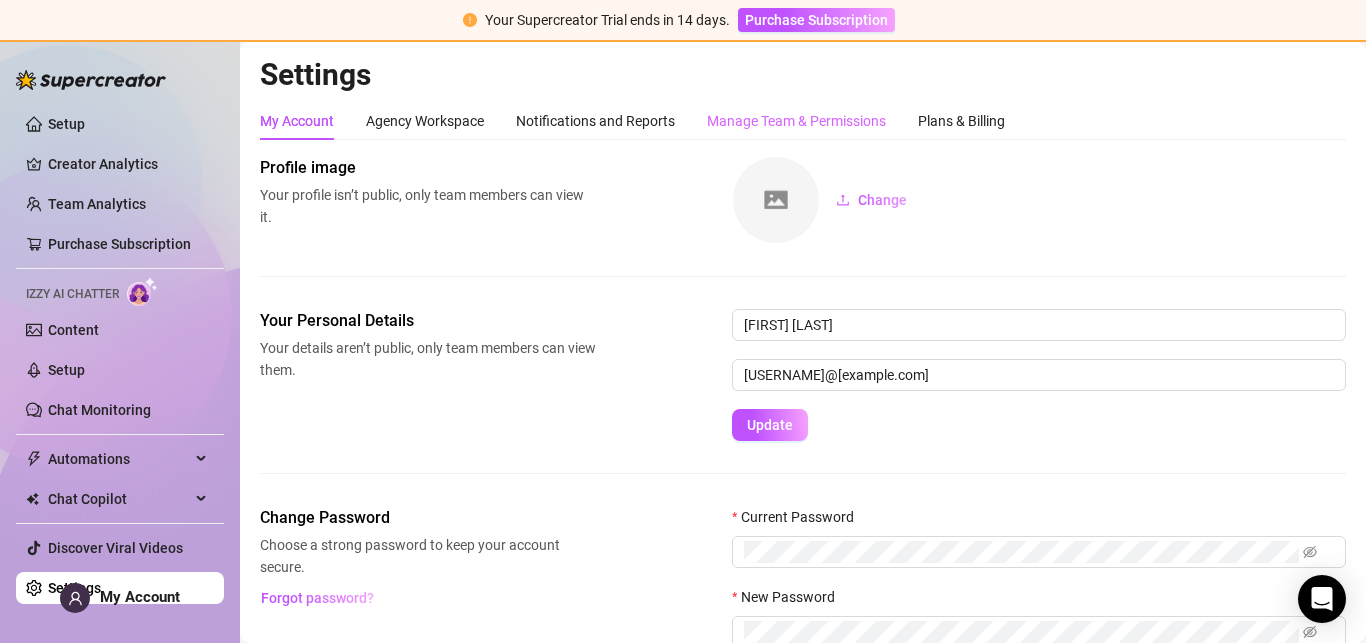 click on "Manage Team & Permissions" at bounding box center [796, 121] 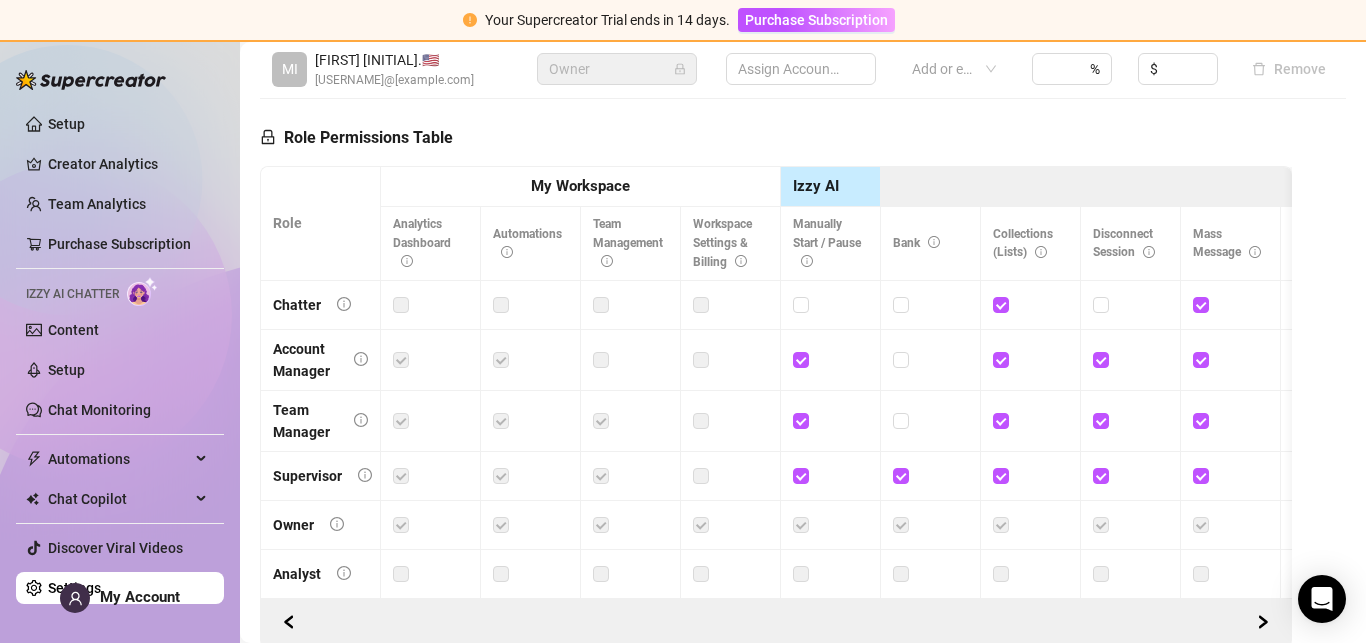 scroll, scrollTop: 0, scrollLeft: 0, axis: both 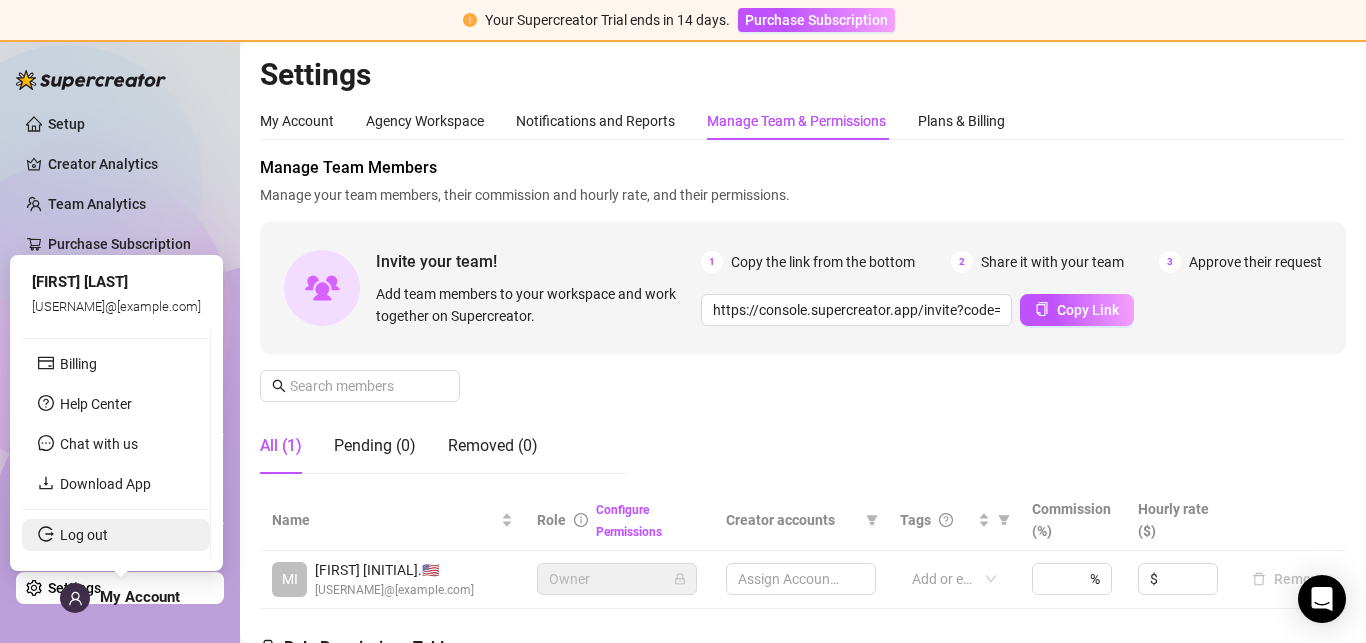 click on "Log out" at bounding box center (84, 535) 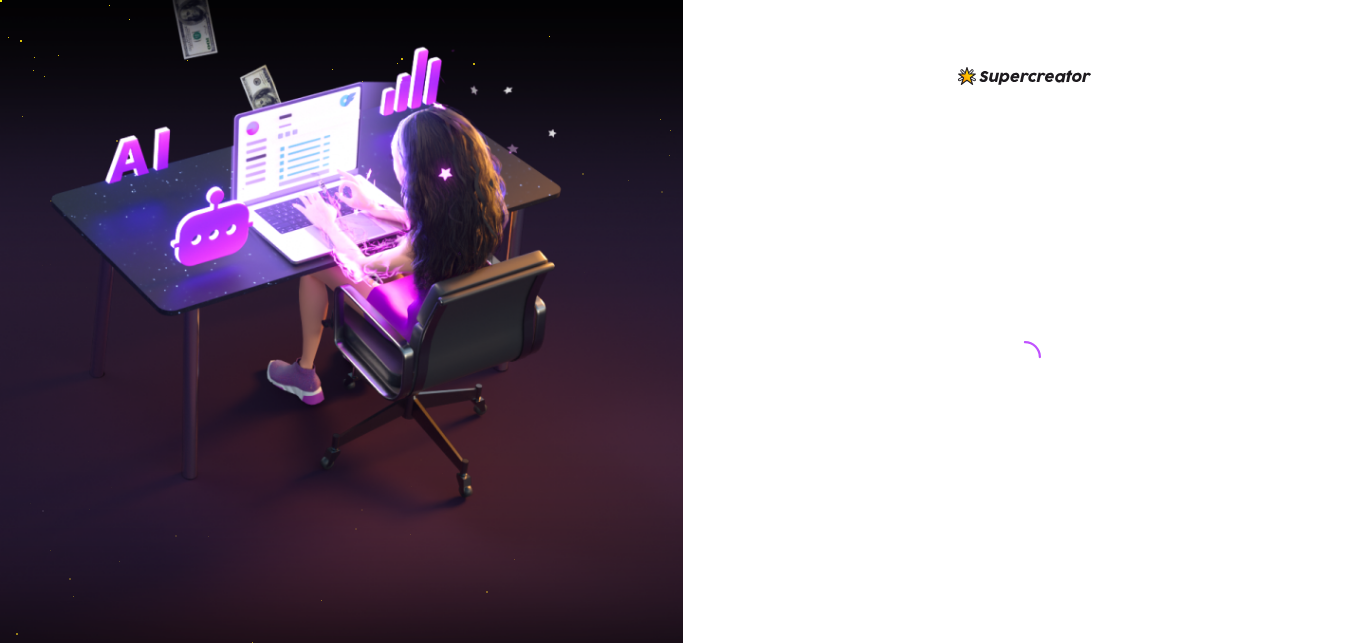 scroll, scrollTop: 0, scrollLeft: 0, axis: both 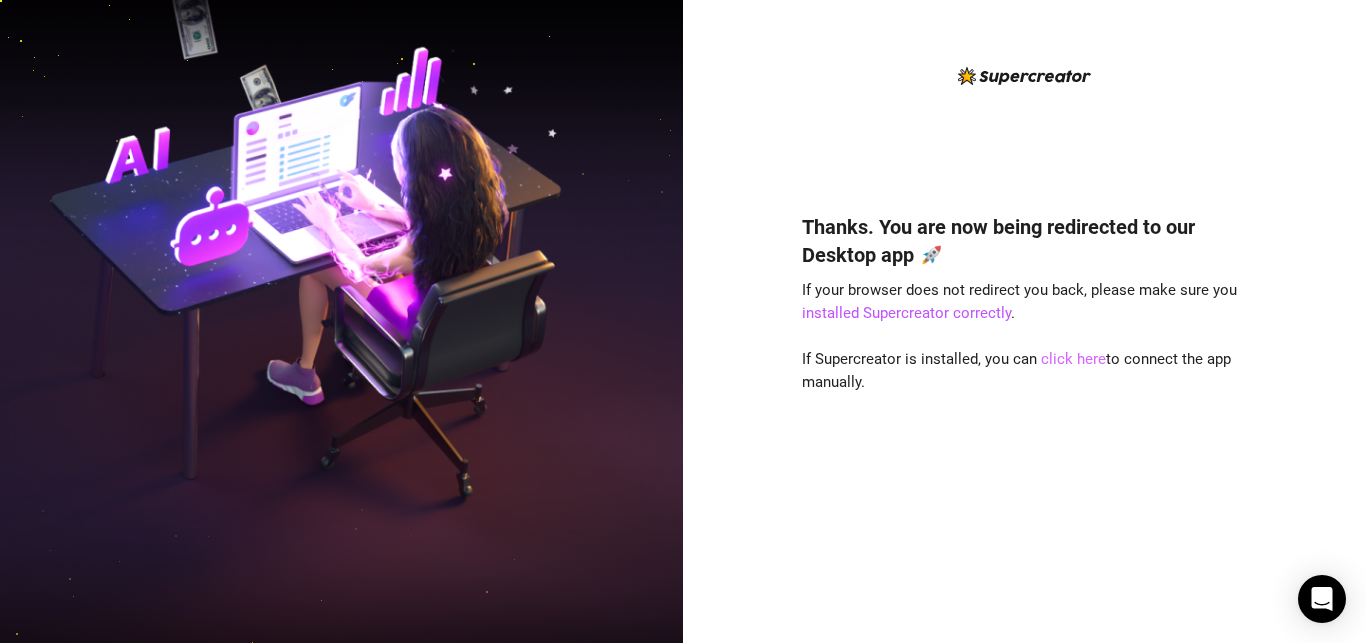click on "click here" at bounding box center (1073, 359) 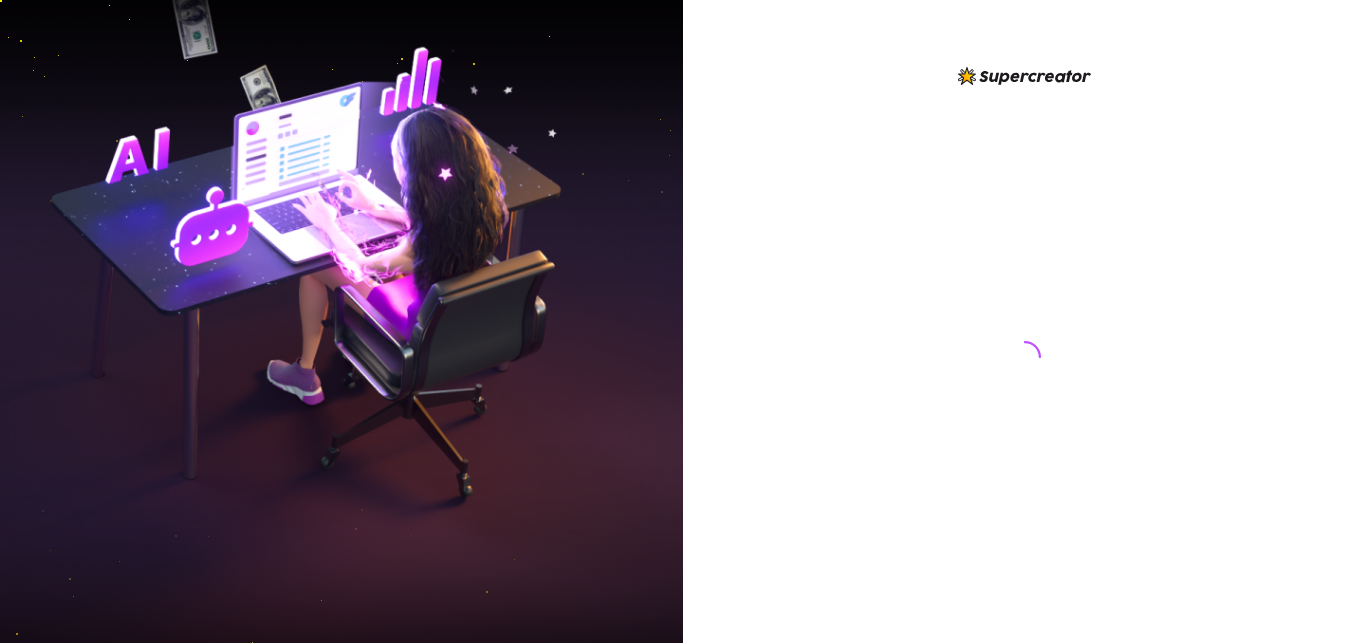 scroll, scrollTop: 0, scrollLeft: 0, axis: both 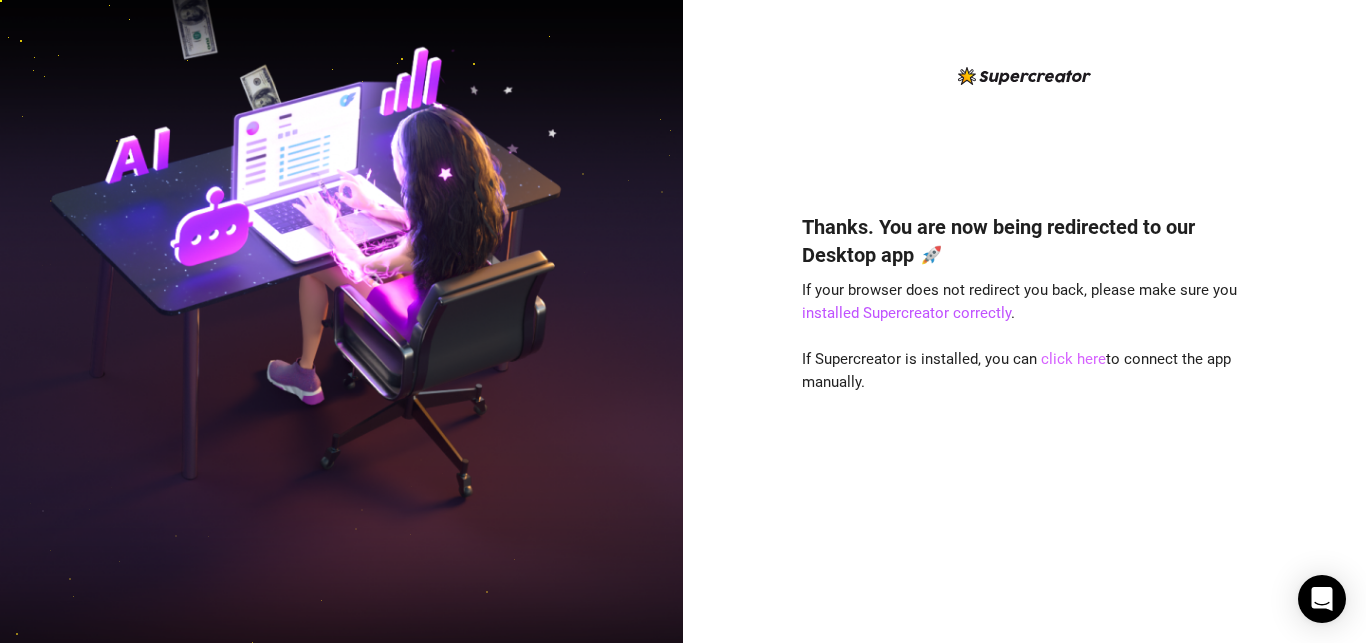click on "click here" at bounding box center (1073, 359) 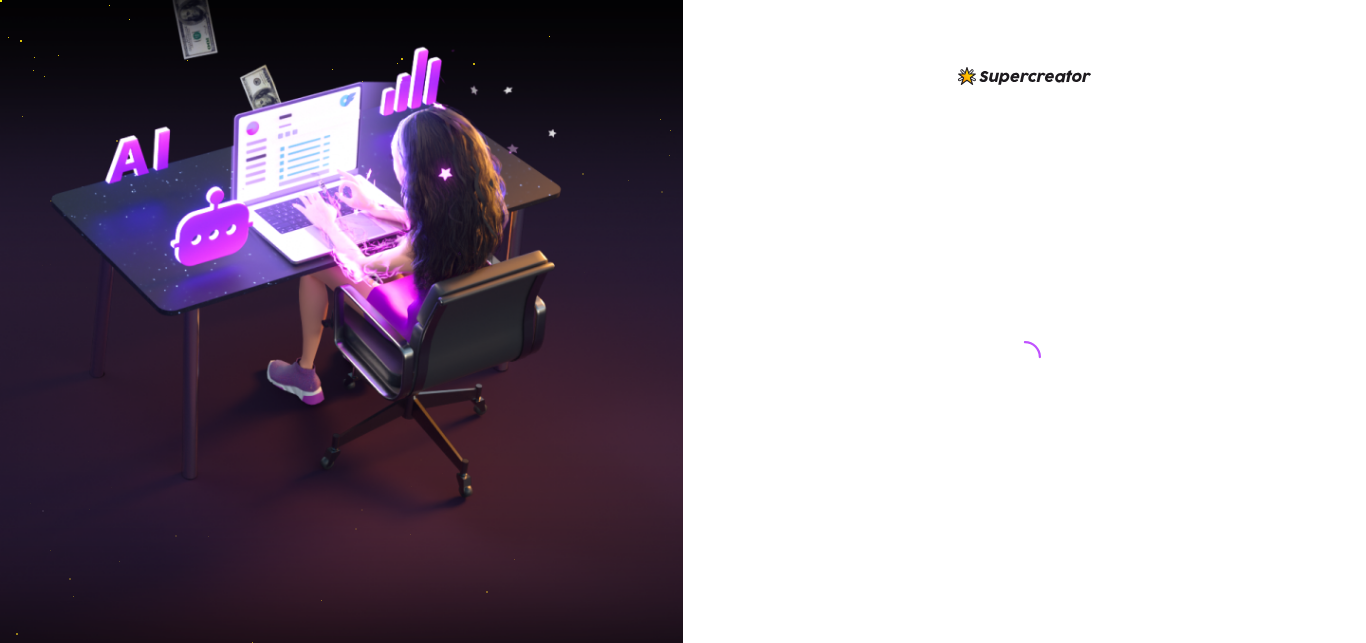 scroll, scrollTop: 0, scrollLeft: 0, axis: both 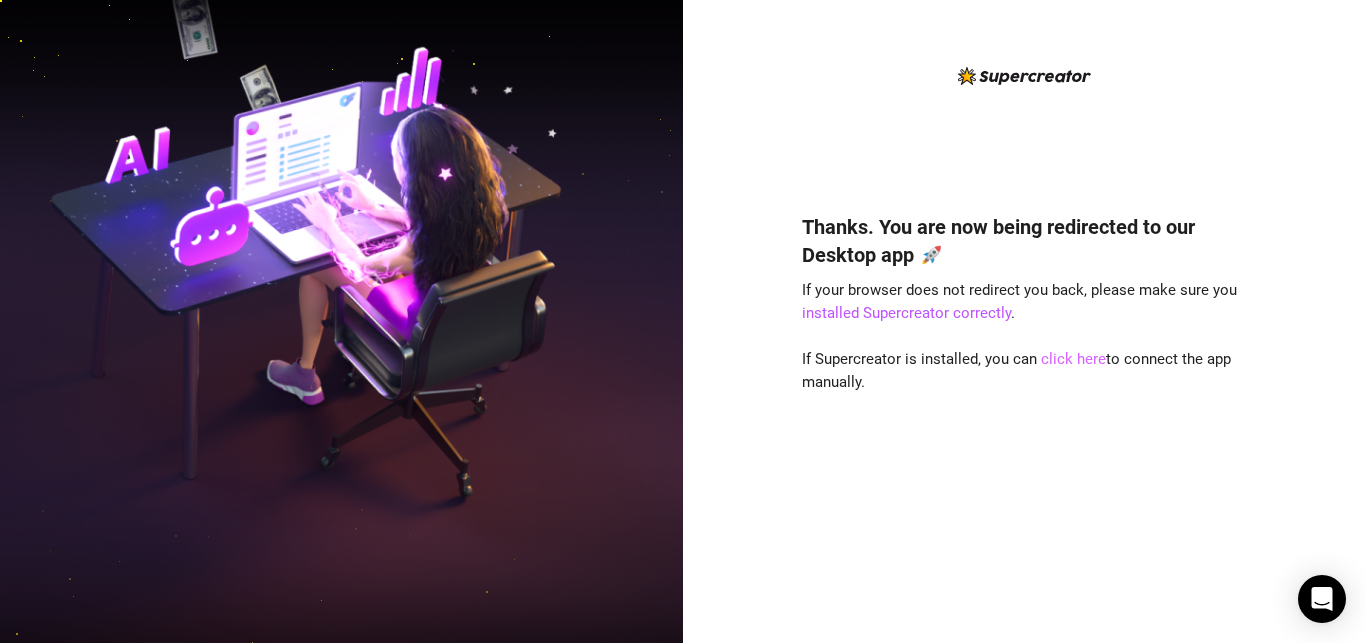 click on "click here" at bounding box center [1073, 359] 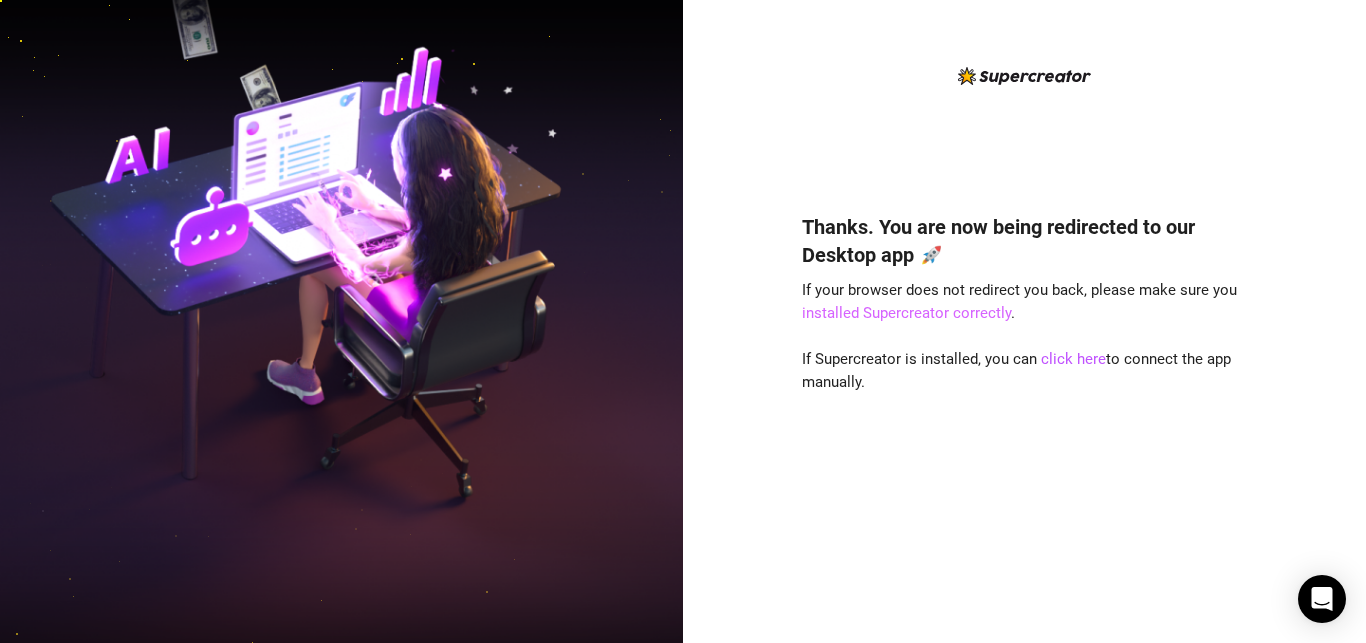 click on "installed Supercreator correctly" at bounding box center [906, 313] 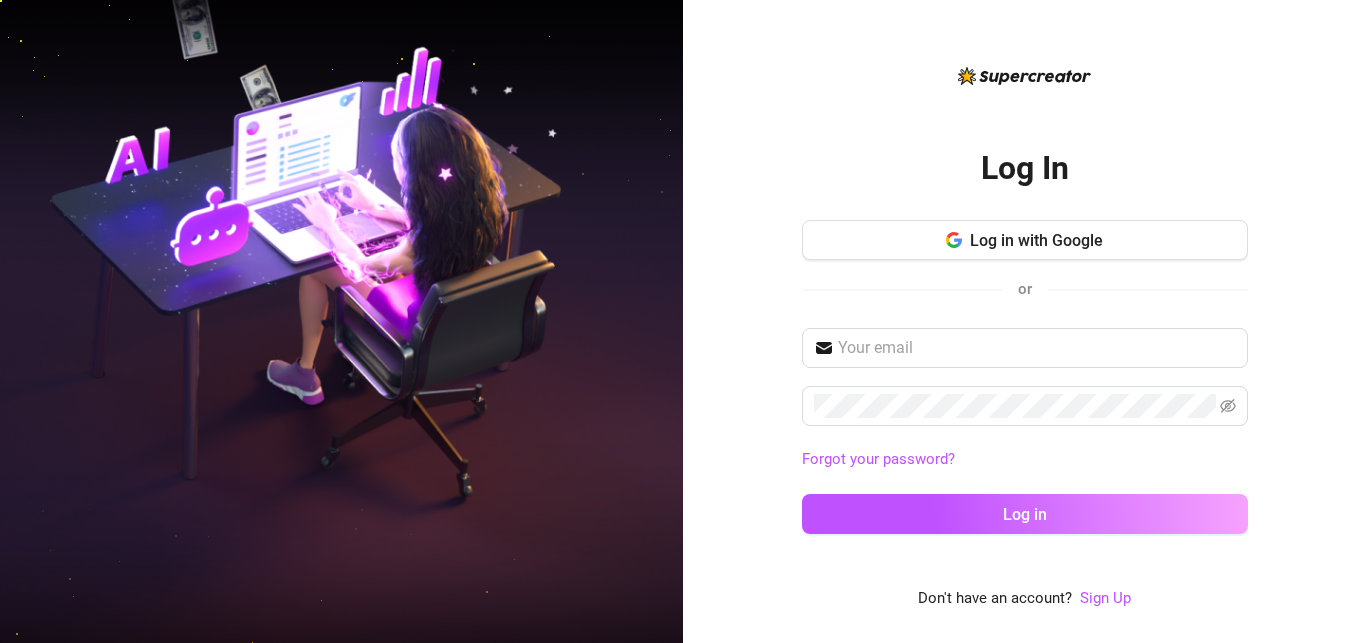 scroll, scrollTop: 0, scrollLeft: 0, axis: both 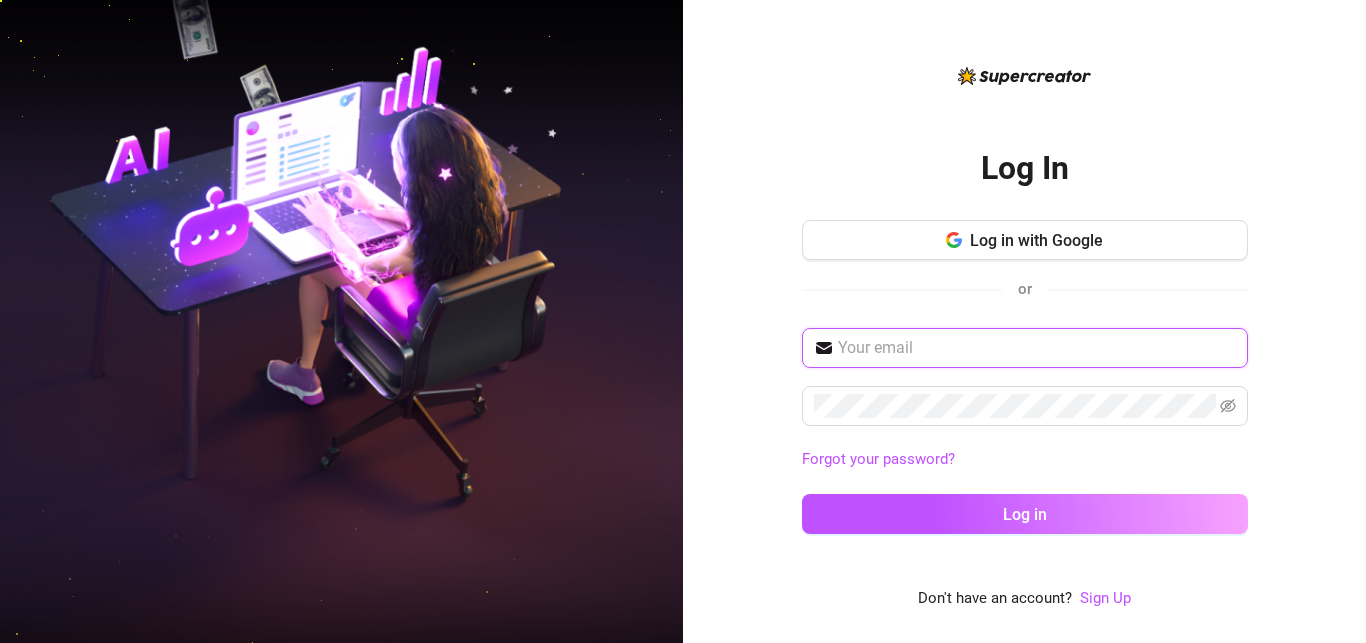 click at bounding box center (1037, 348) 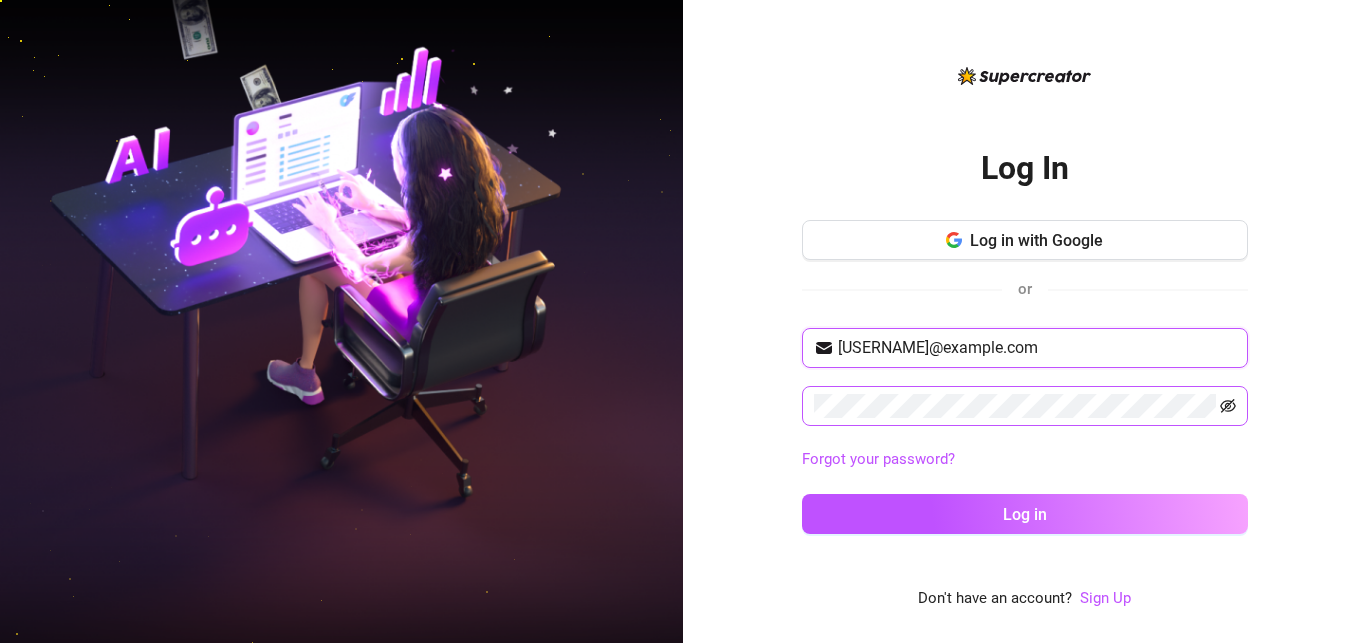 click 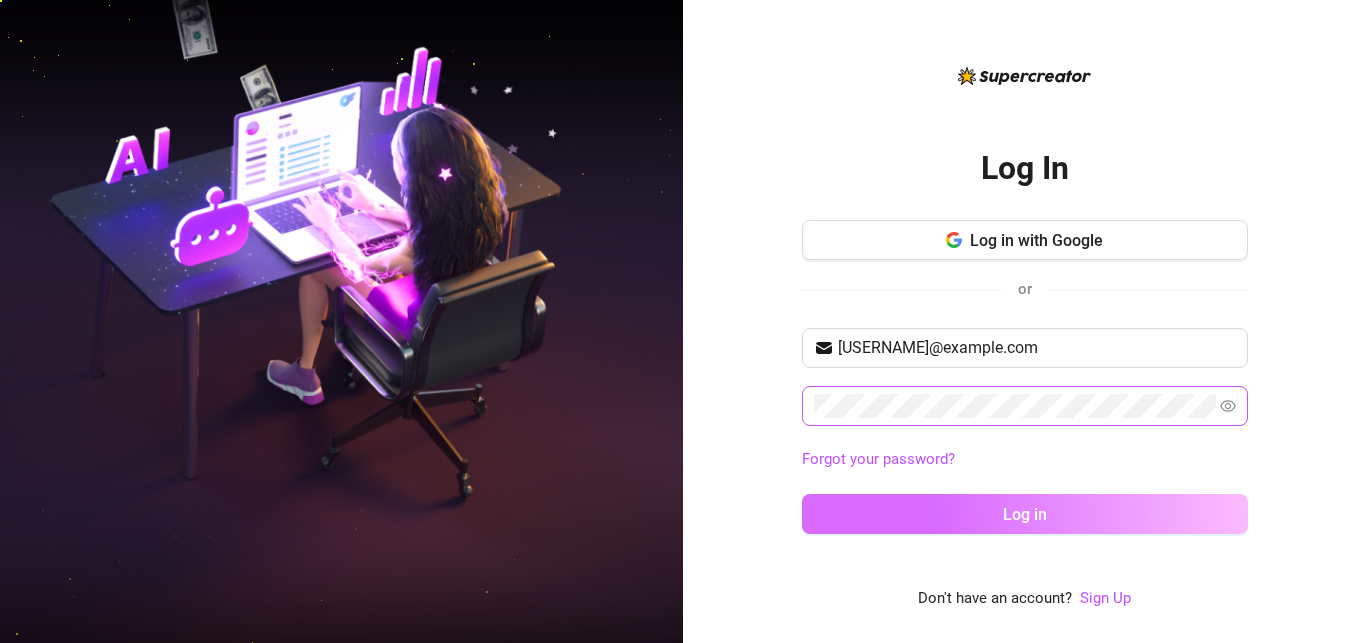 click on "Log in" at bounding box center (1025, 514) 